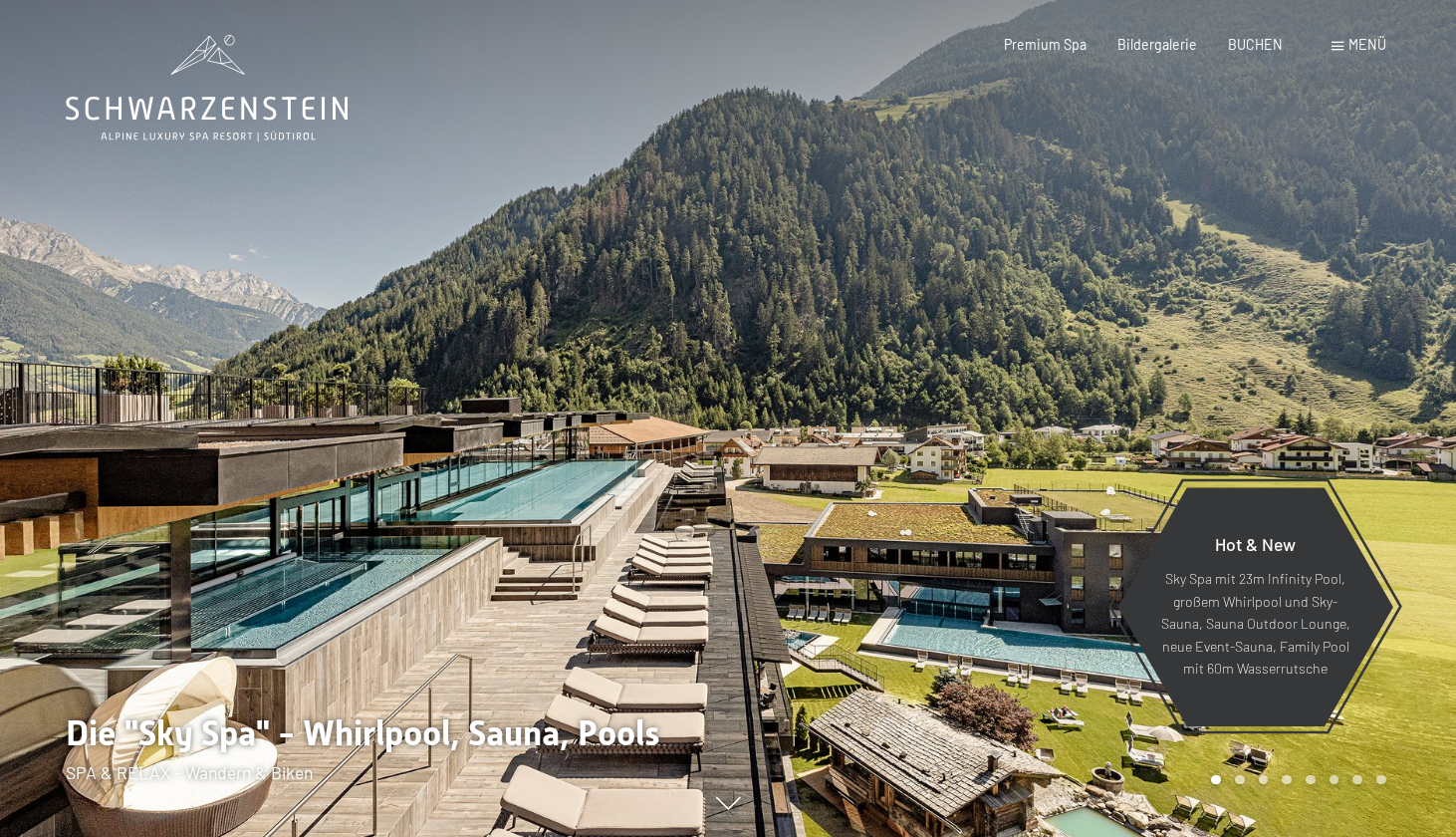 scroll, scrollTop: 0, scrollLeft: 0, axis: both 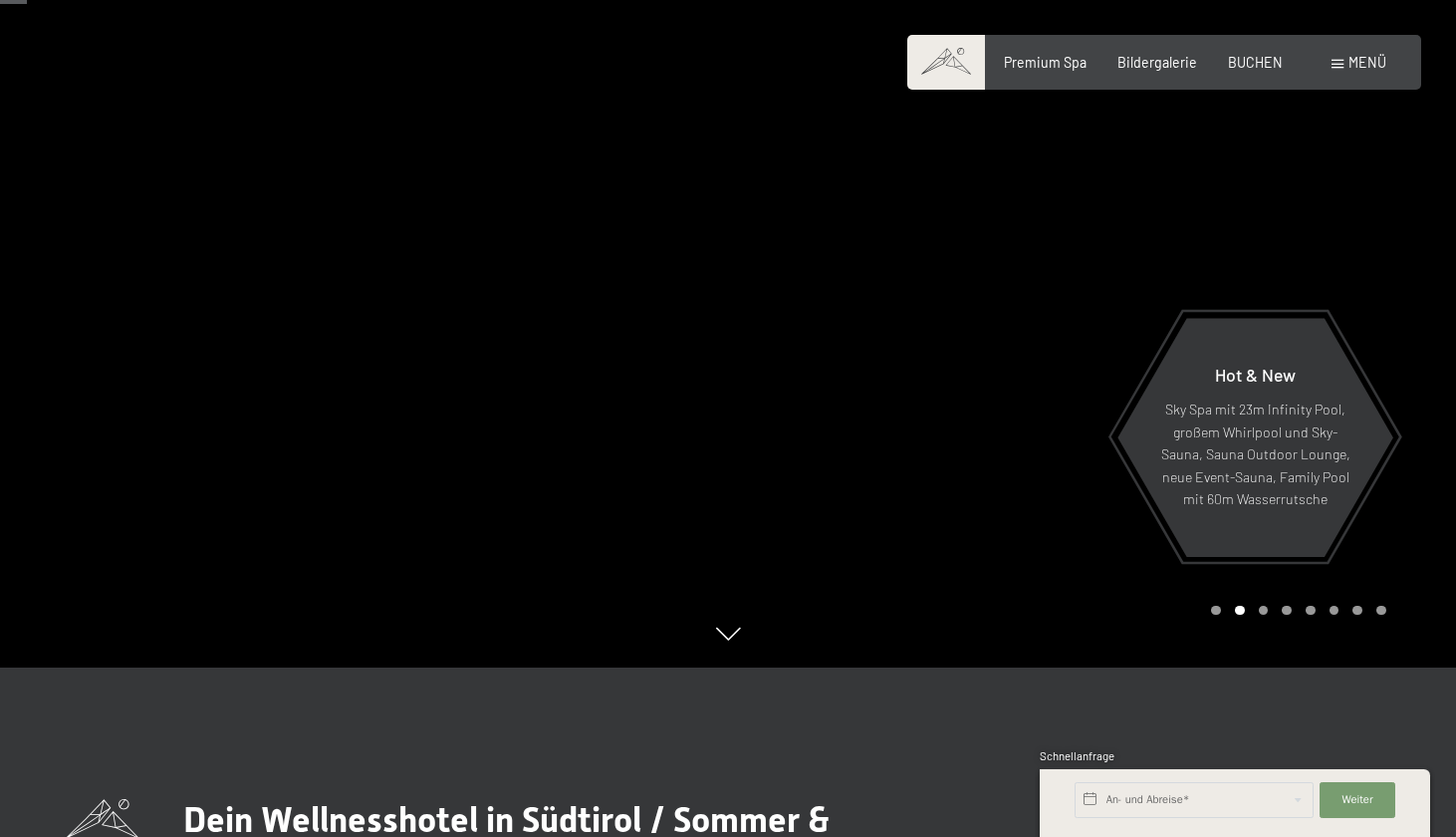 click at bounding box center (364, 249) 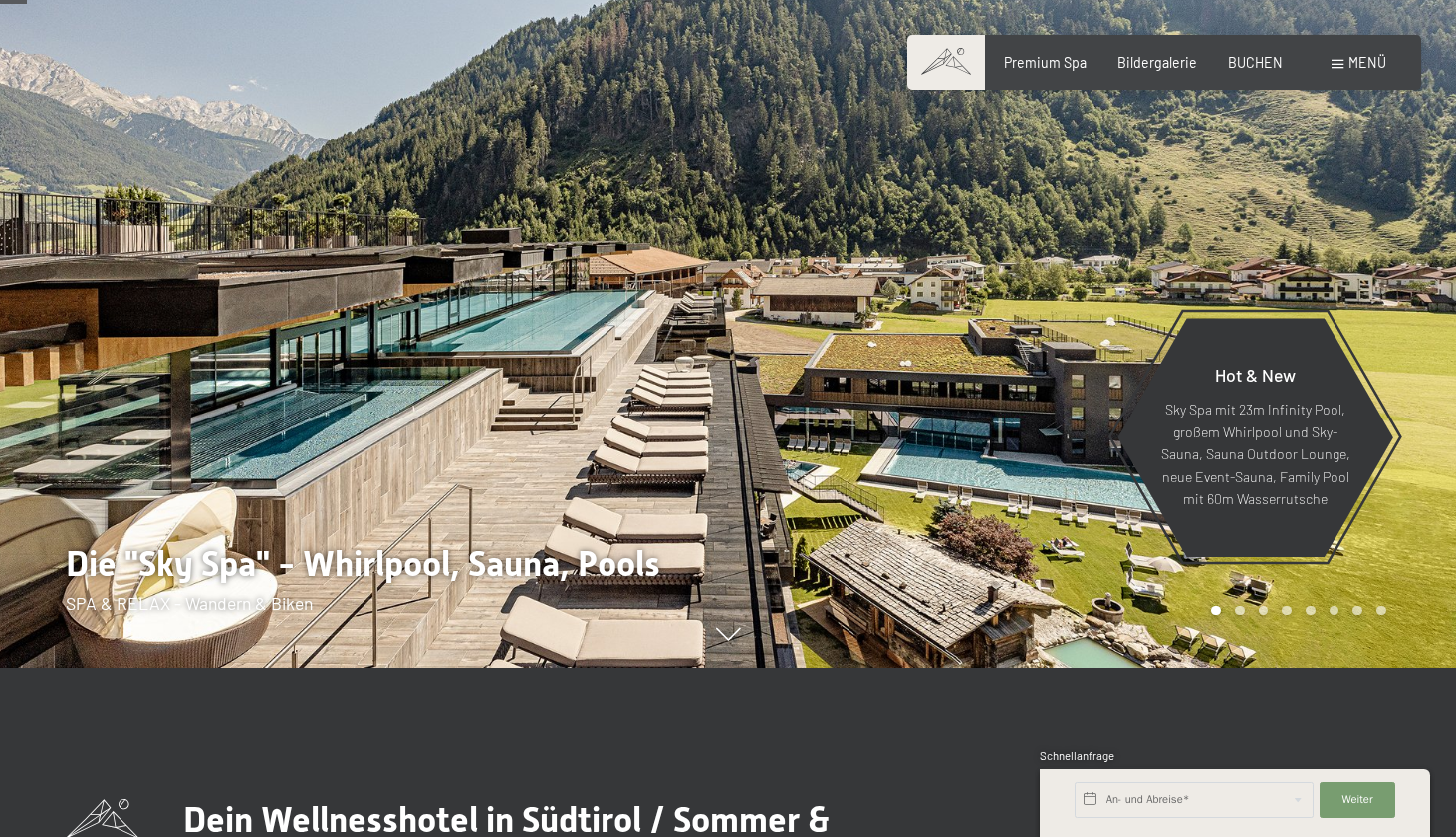 click at bounding box center [364, 249] 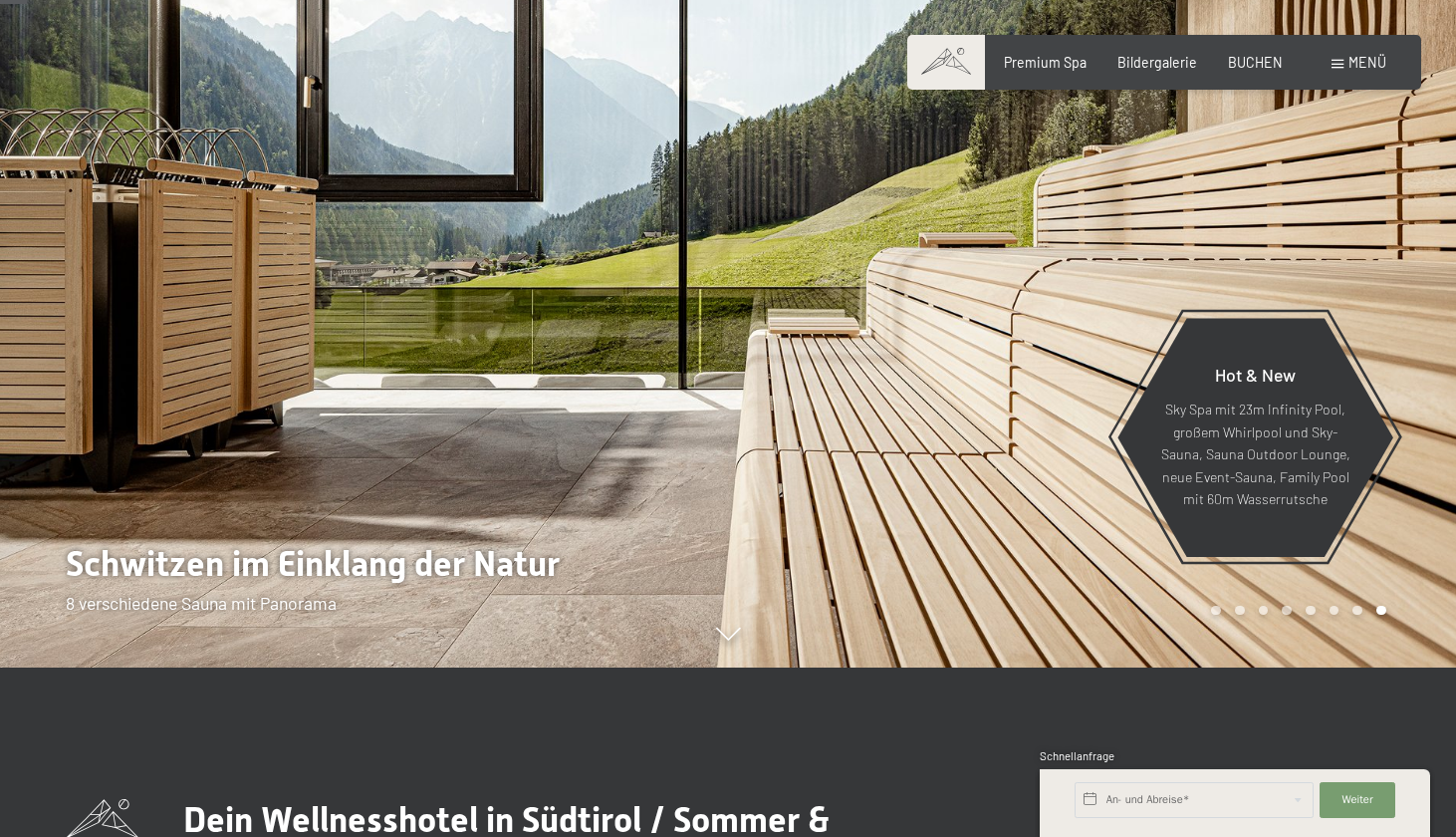 click at bounding box center (364, 249) 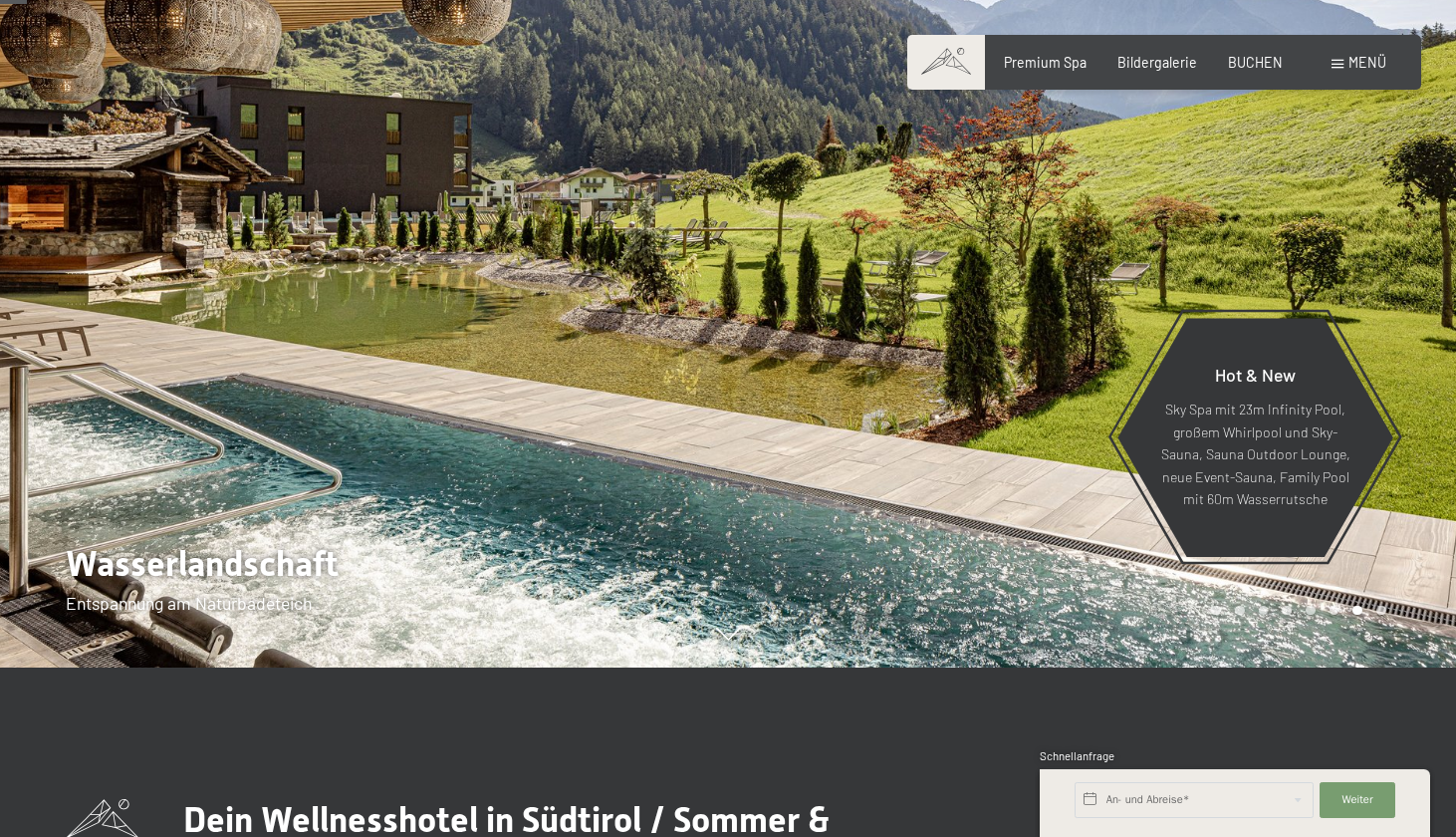 click at bounding box center (1092, 249) 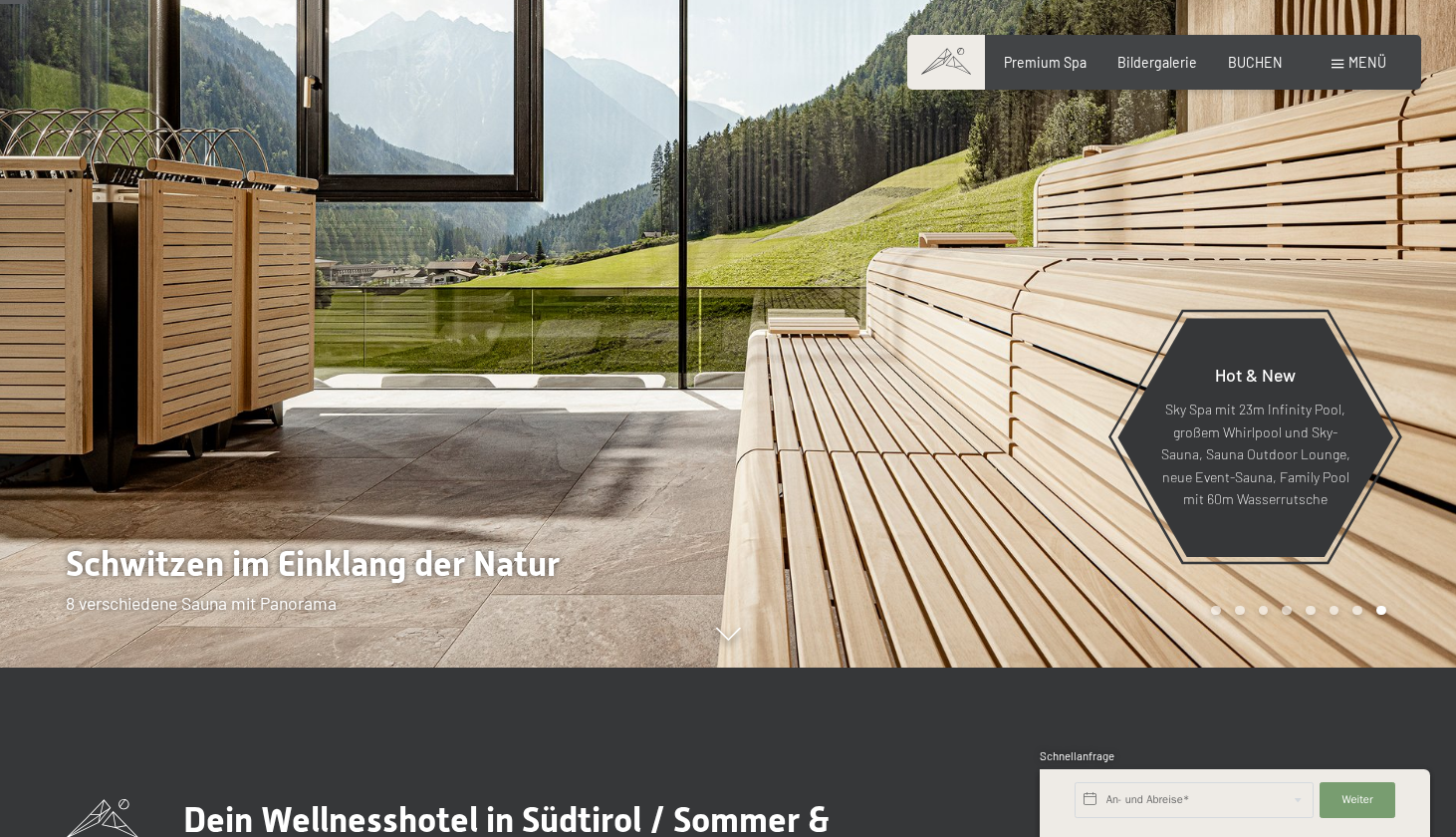click at bounding box center (364, 249) 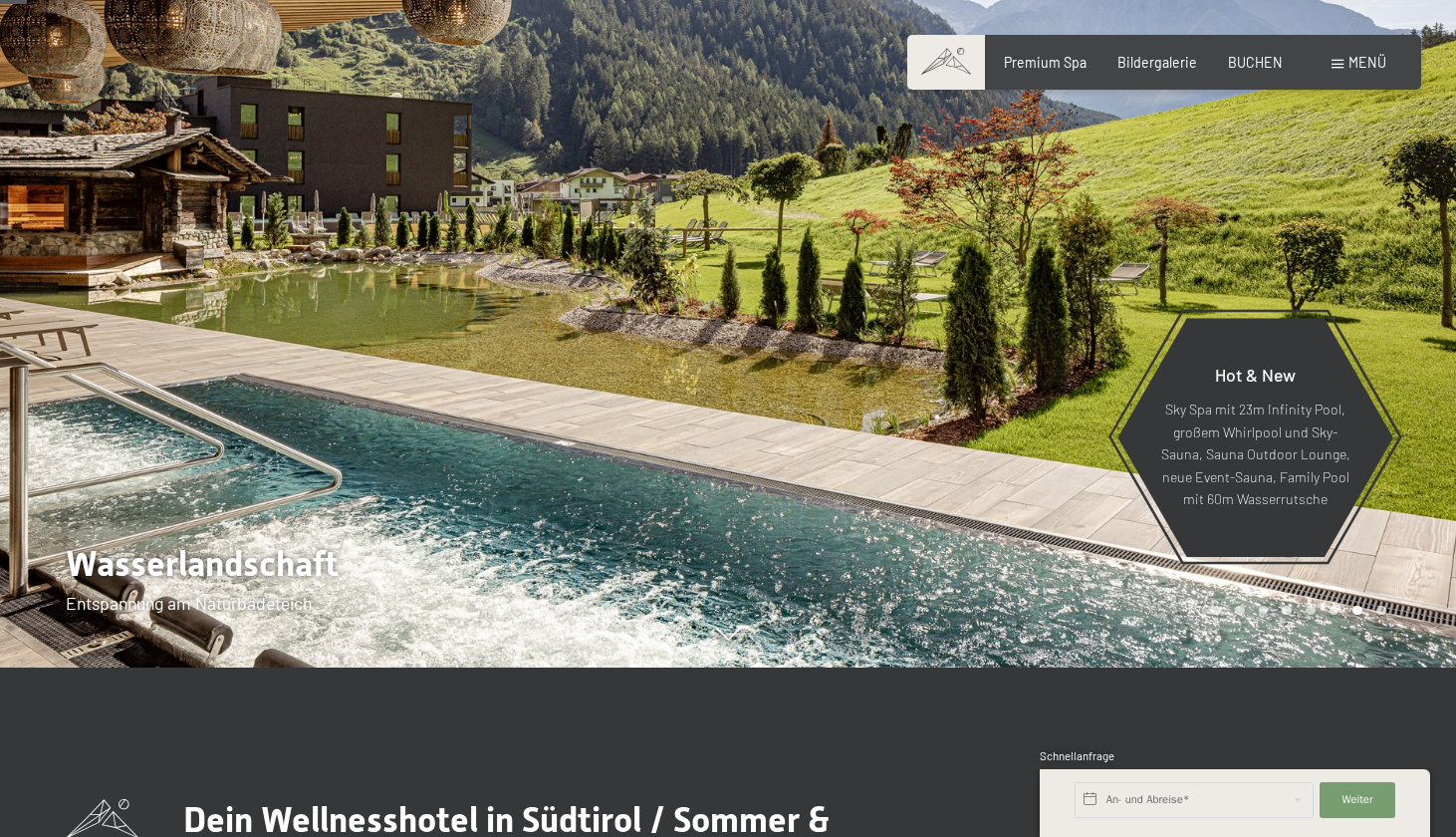 click at bounding box center (364, 249) 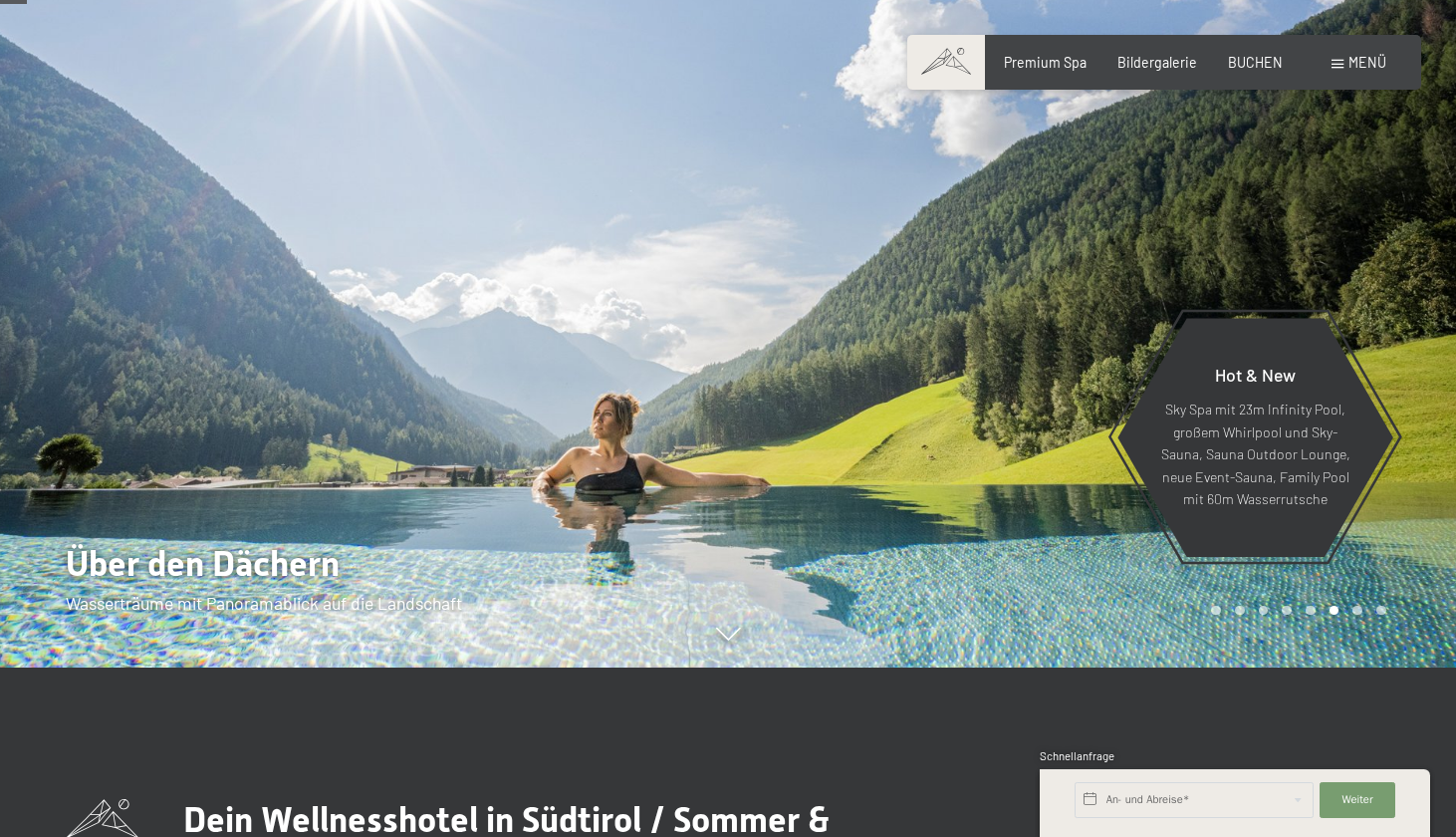 click at bounding box center (364, 249) 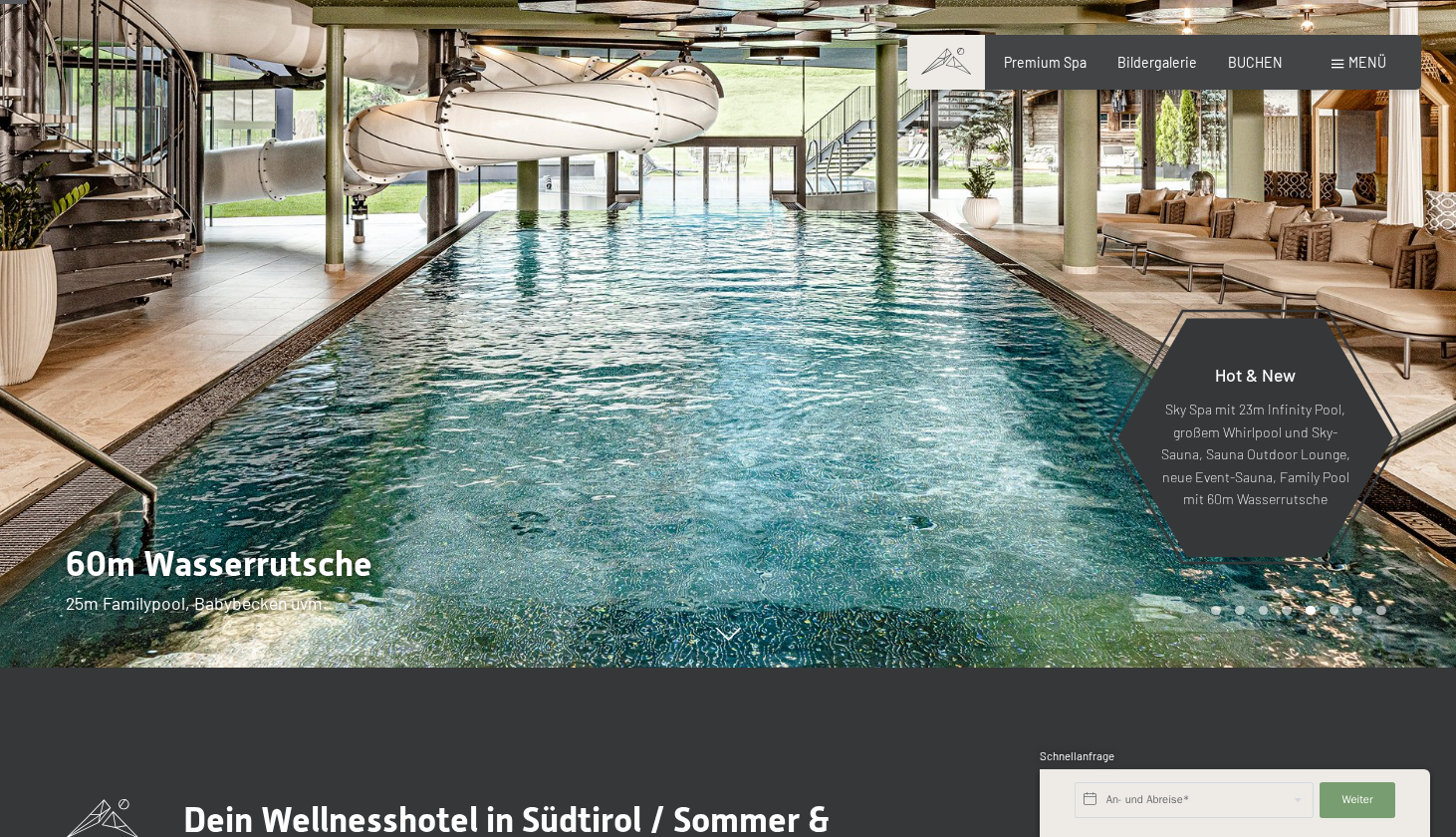 click at bounding box center [364, 249] 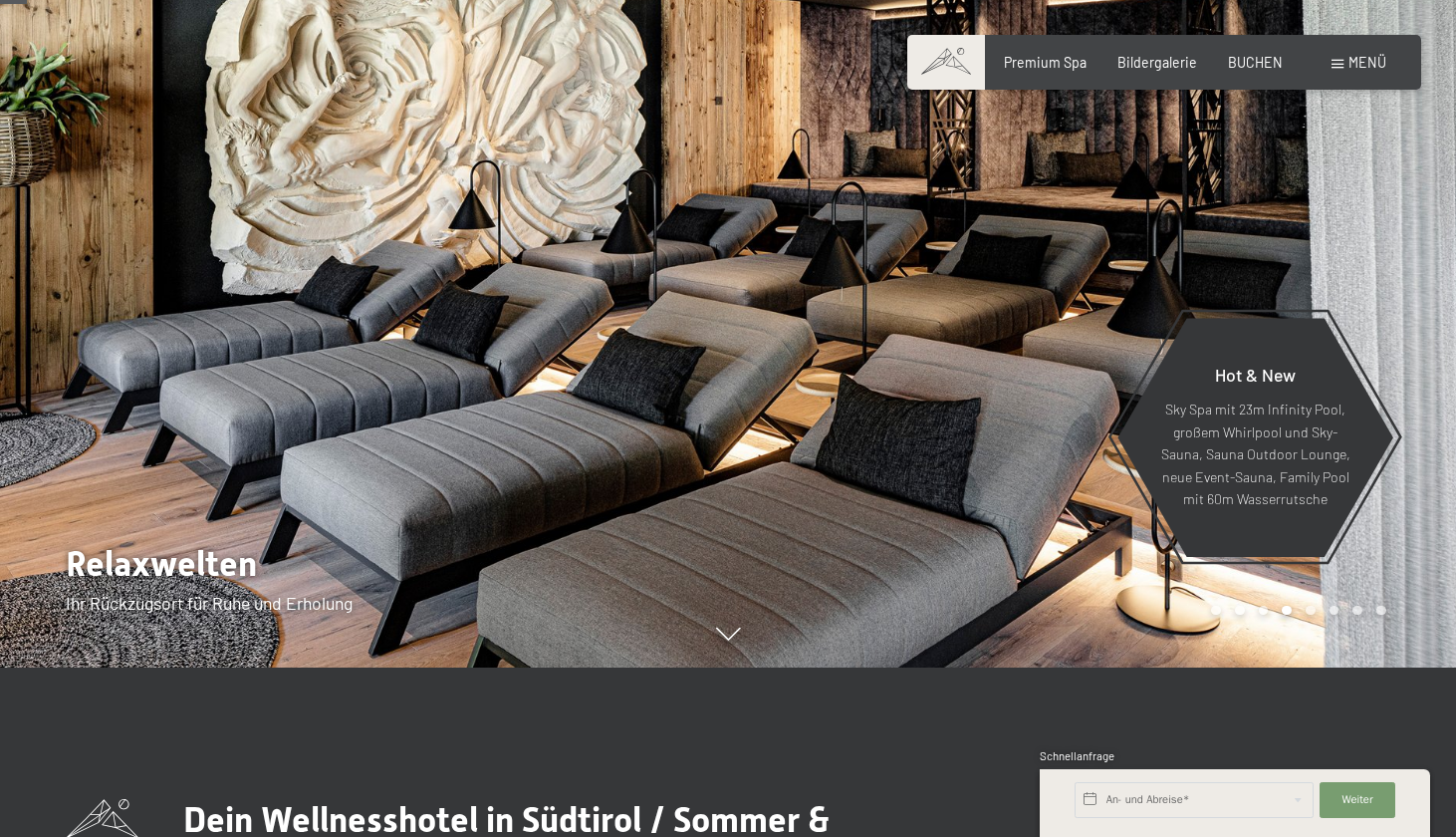 click at bounding box center [364, 249] 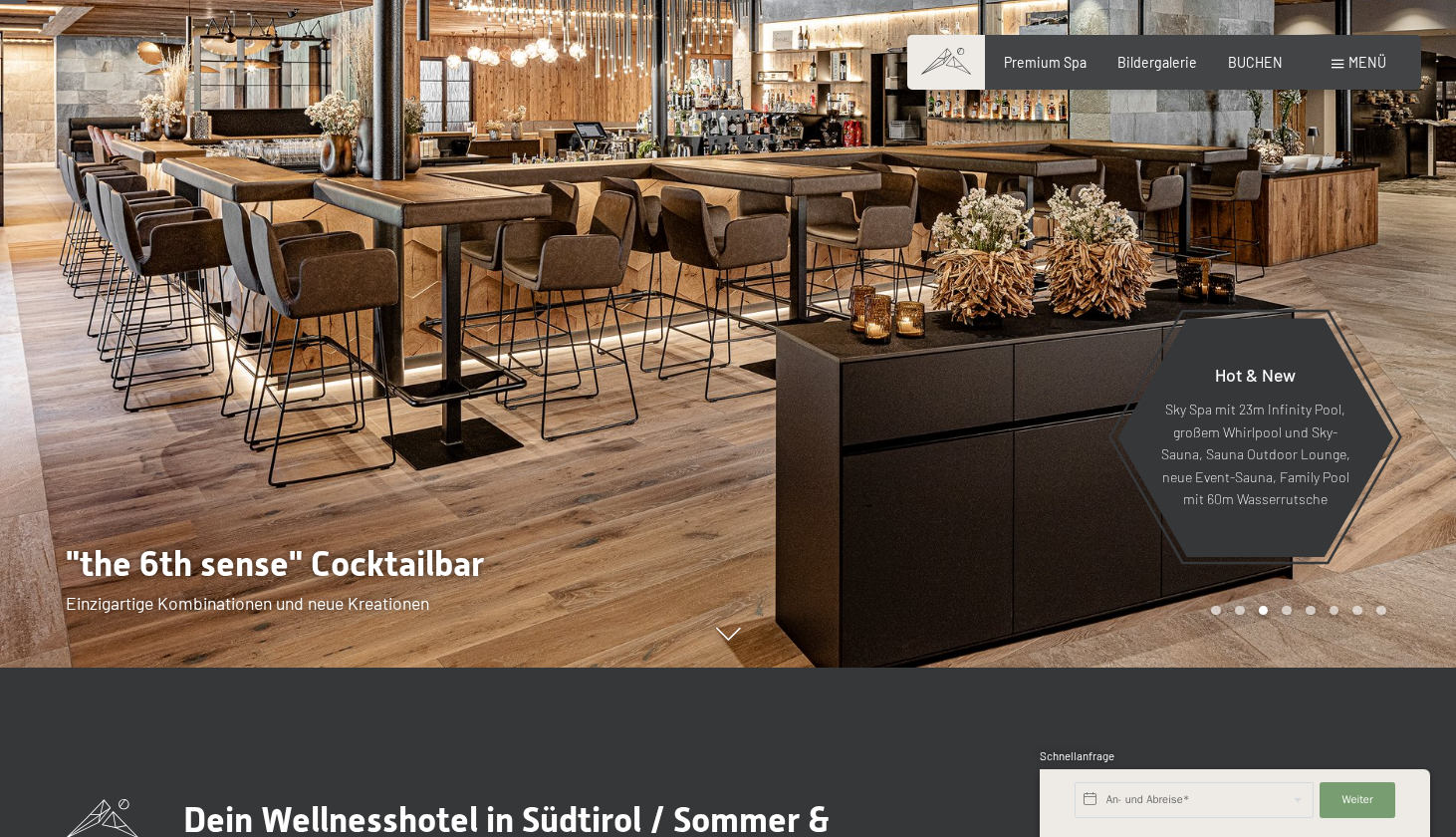click at bounding box center [364, 249] 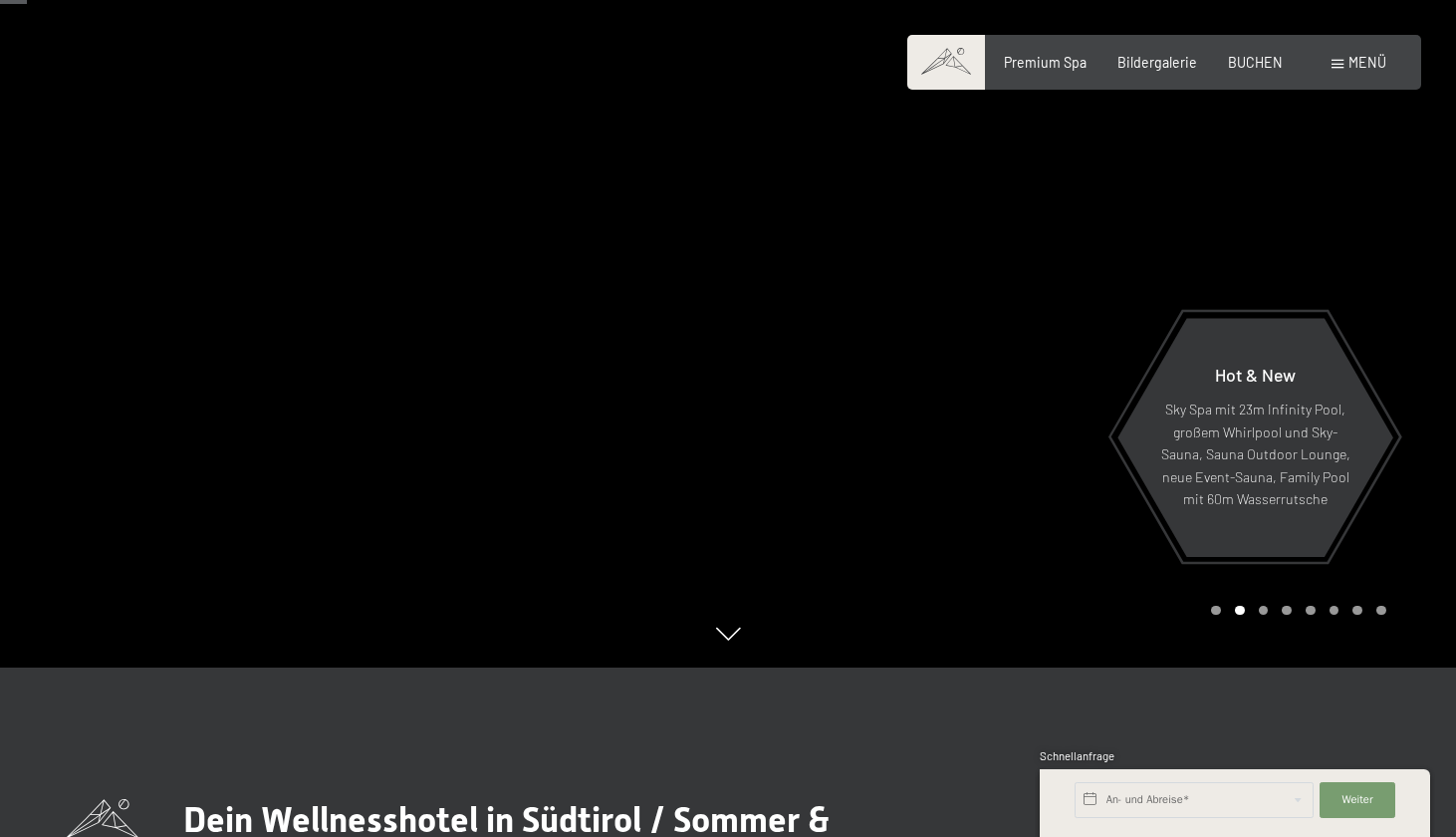 click at bounding box center (364, 249) 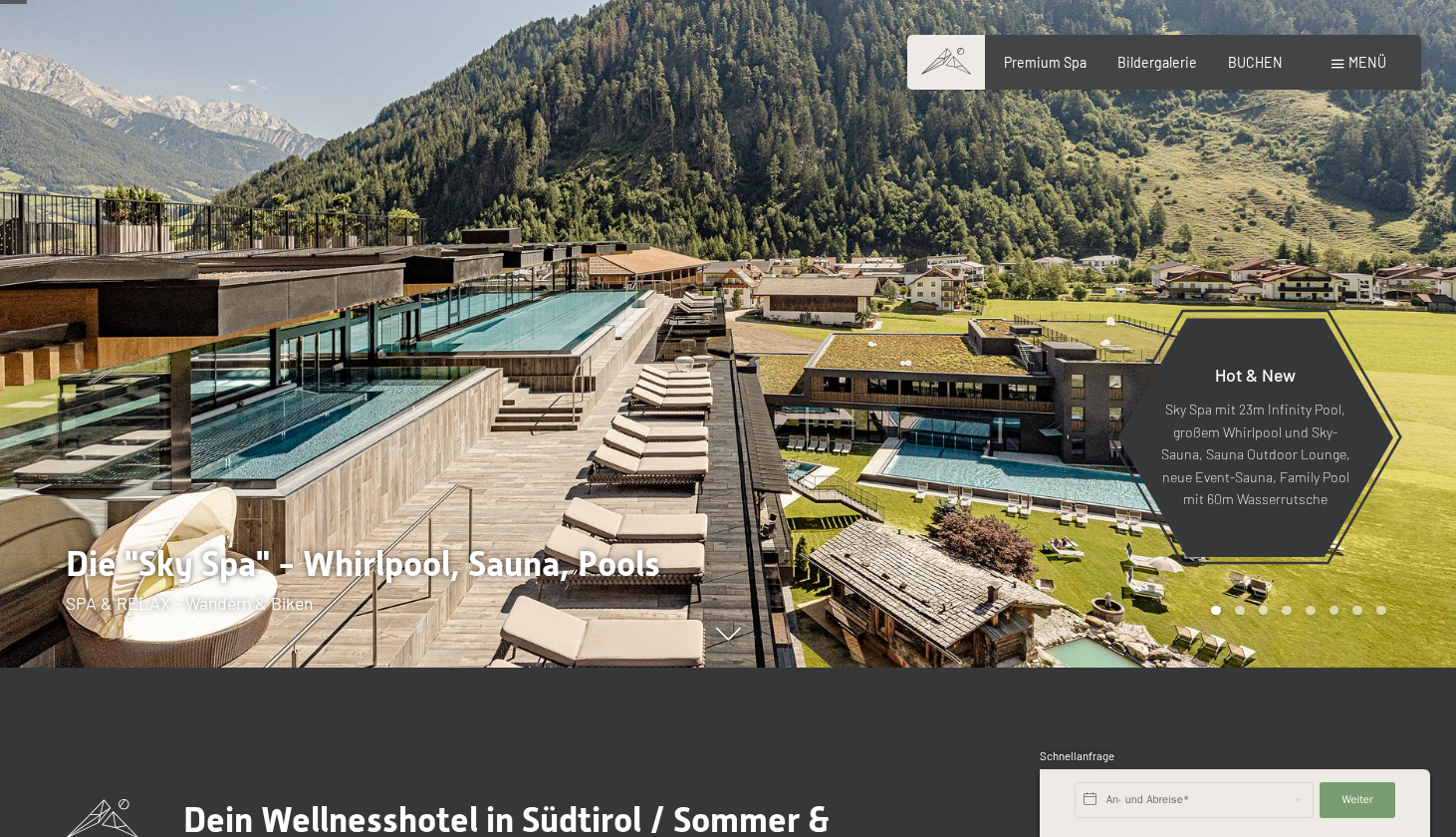 click at bounding box center (364, 249) 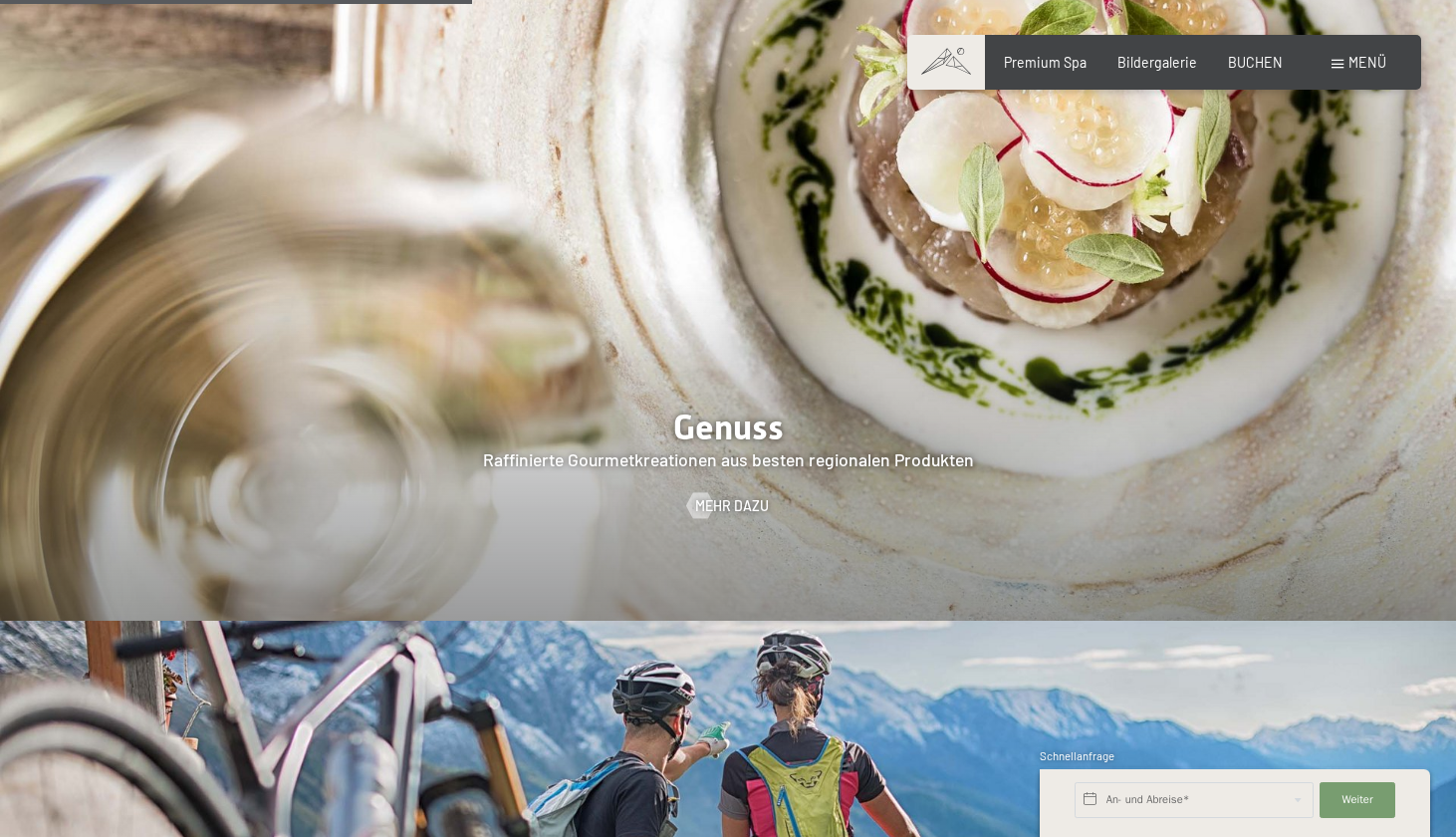 scroll, scrollTop: 3020, scrollLeft: 0, axis: vertical 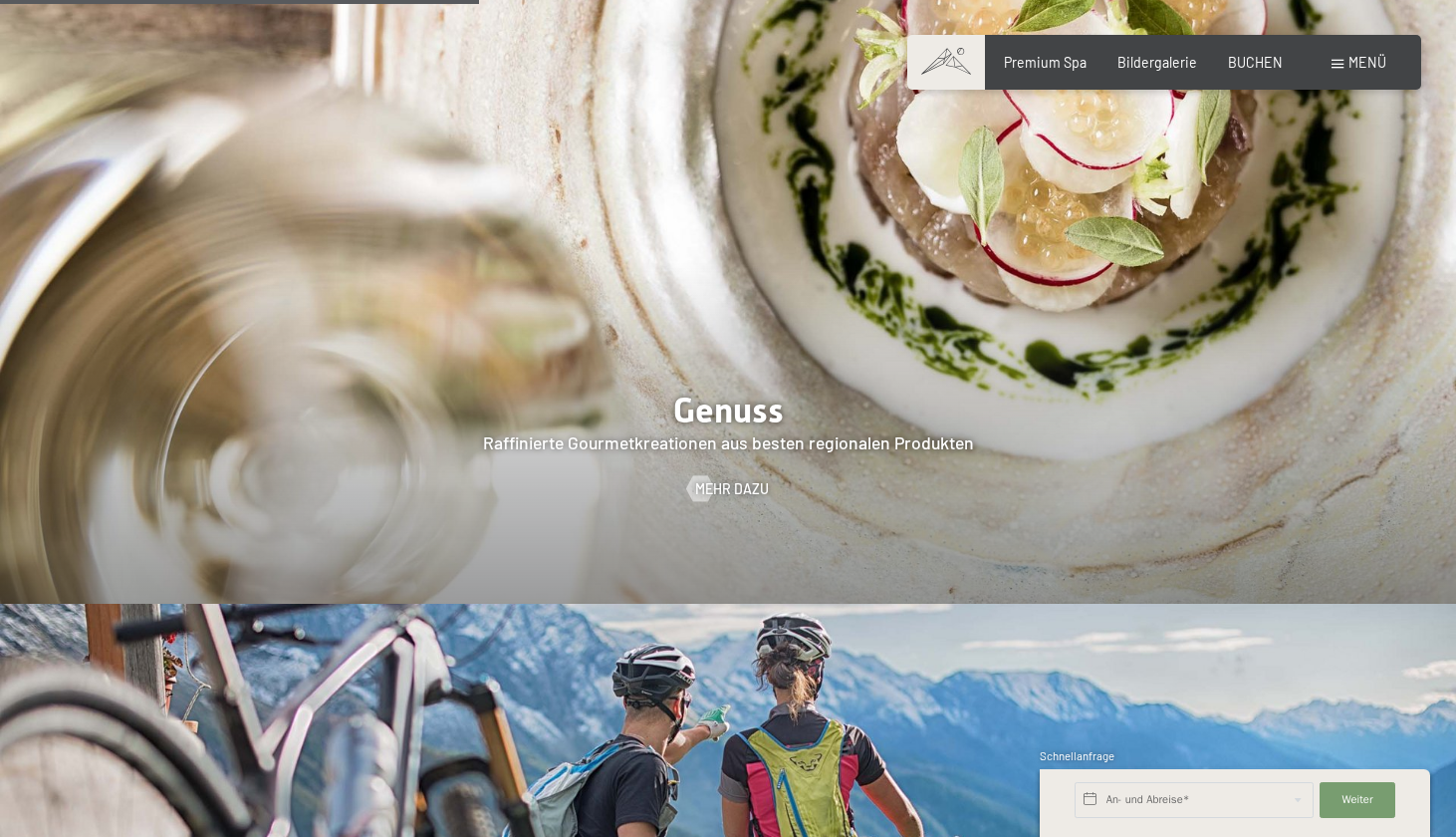 click on "Premium Spa" at bounding box center [1045, 63] 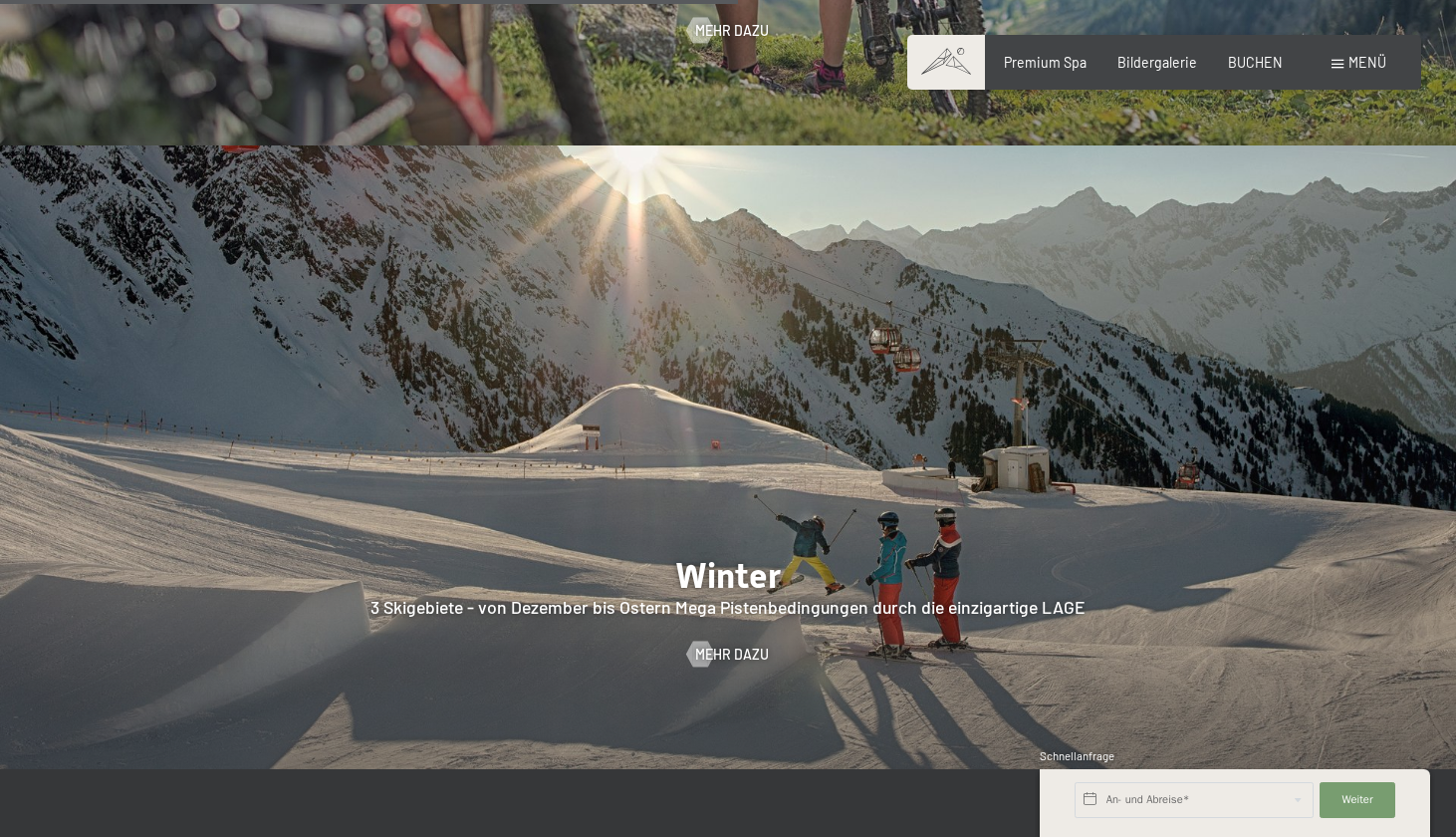 scroll, scrollTop: 4196, scrollLeft: 0, axis: vertical 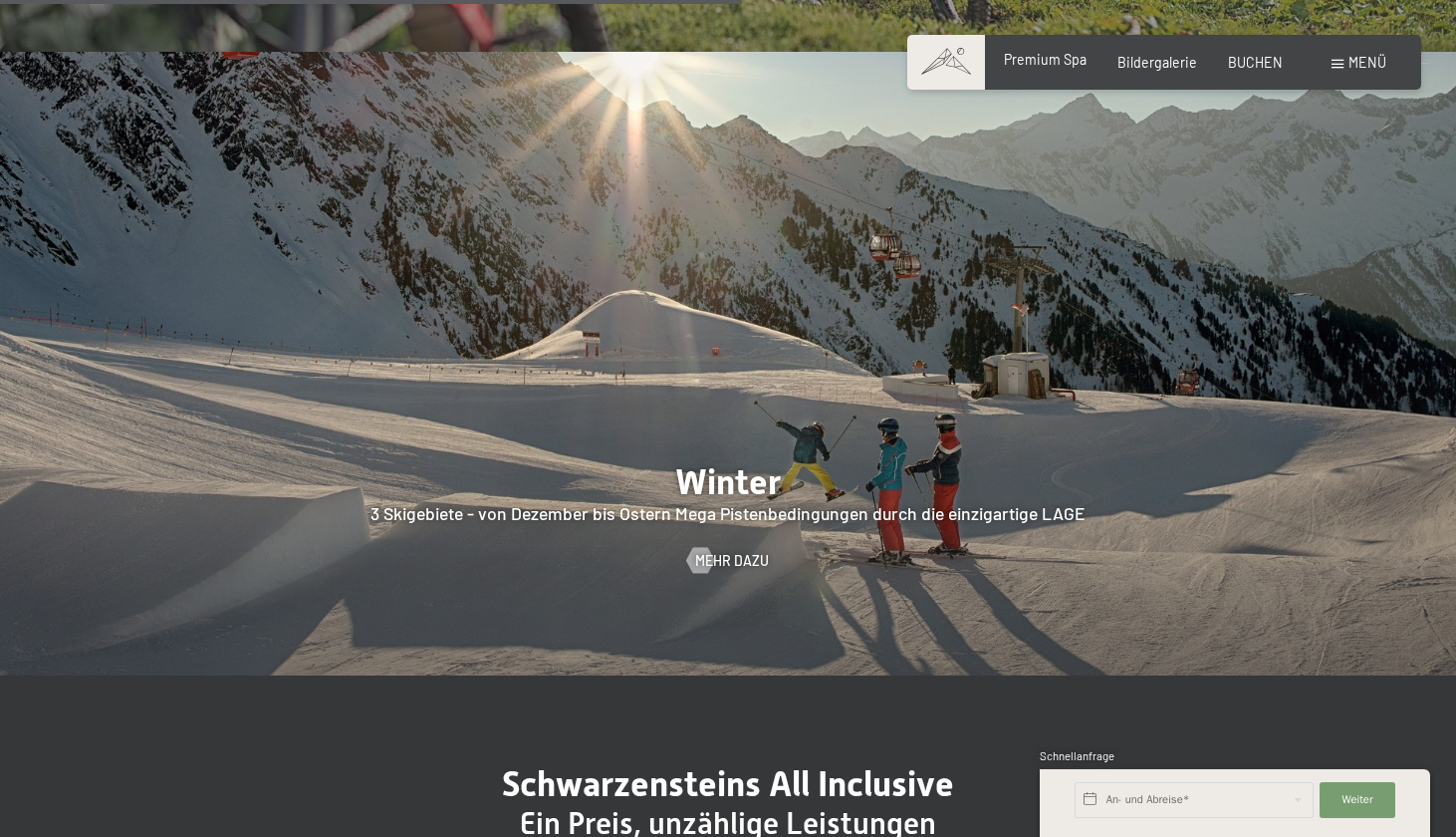 click on "Premium Spa" at bounding box center [1045, 60] 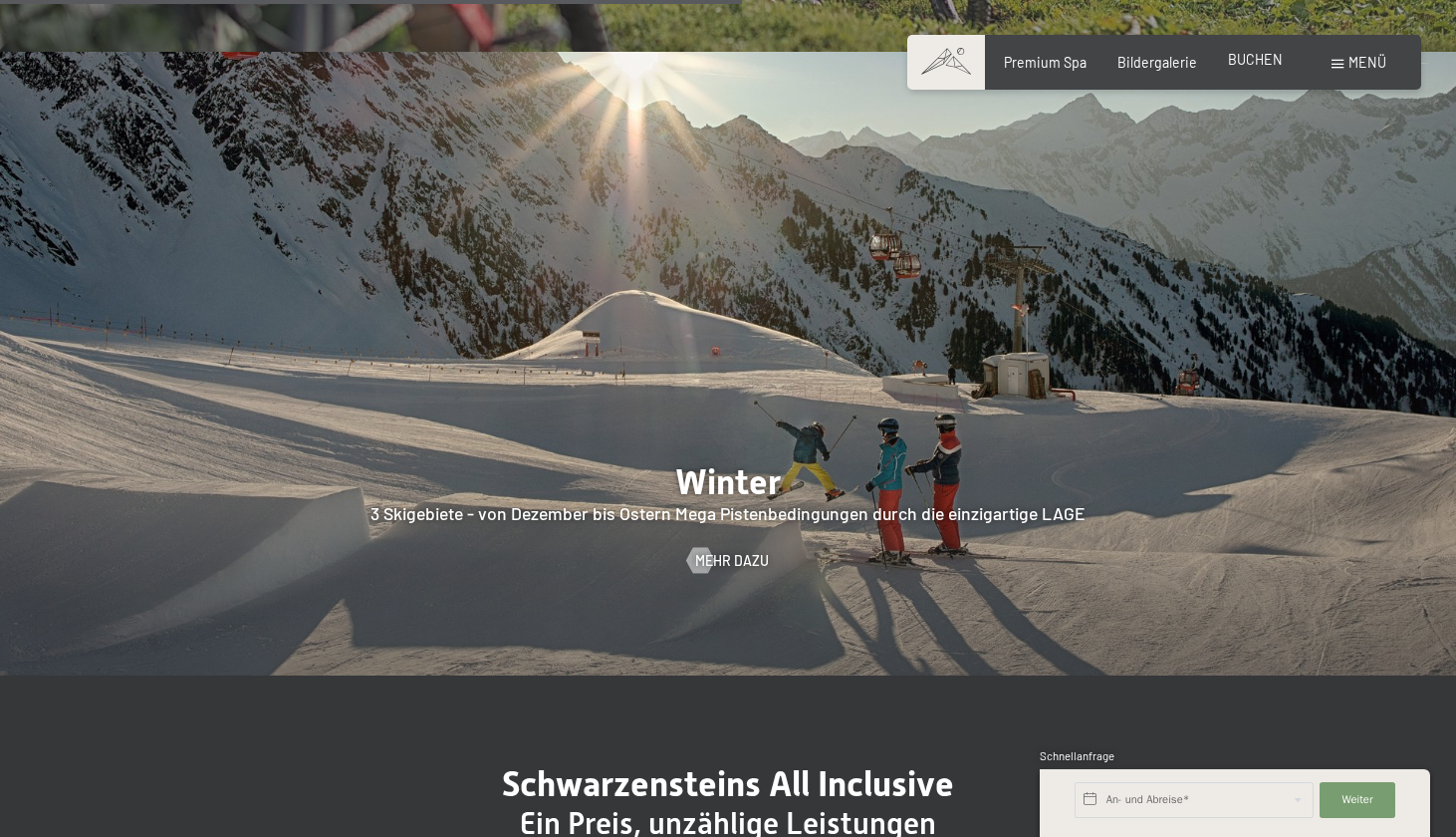 click on "BUCHEN" at bounding box center (1255, 60) 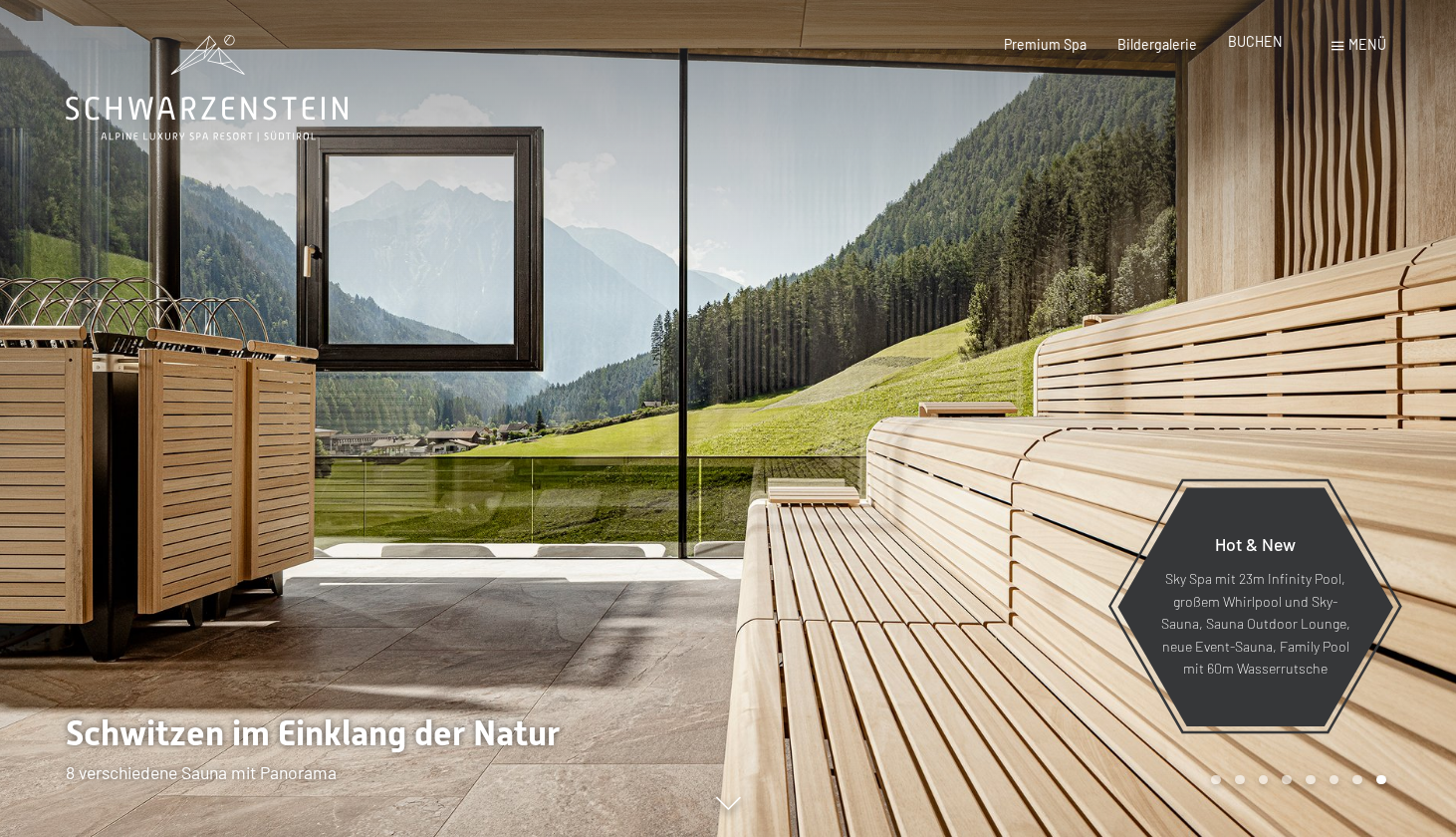 scroll, scrollTop: 0, scrollLeft: 0, axis: both 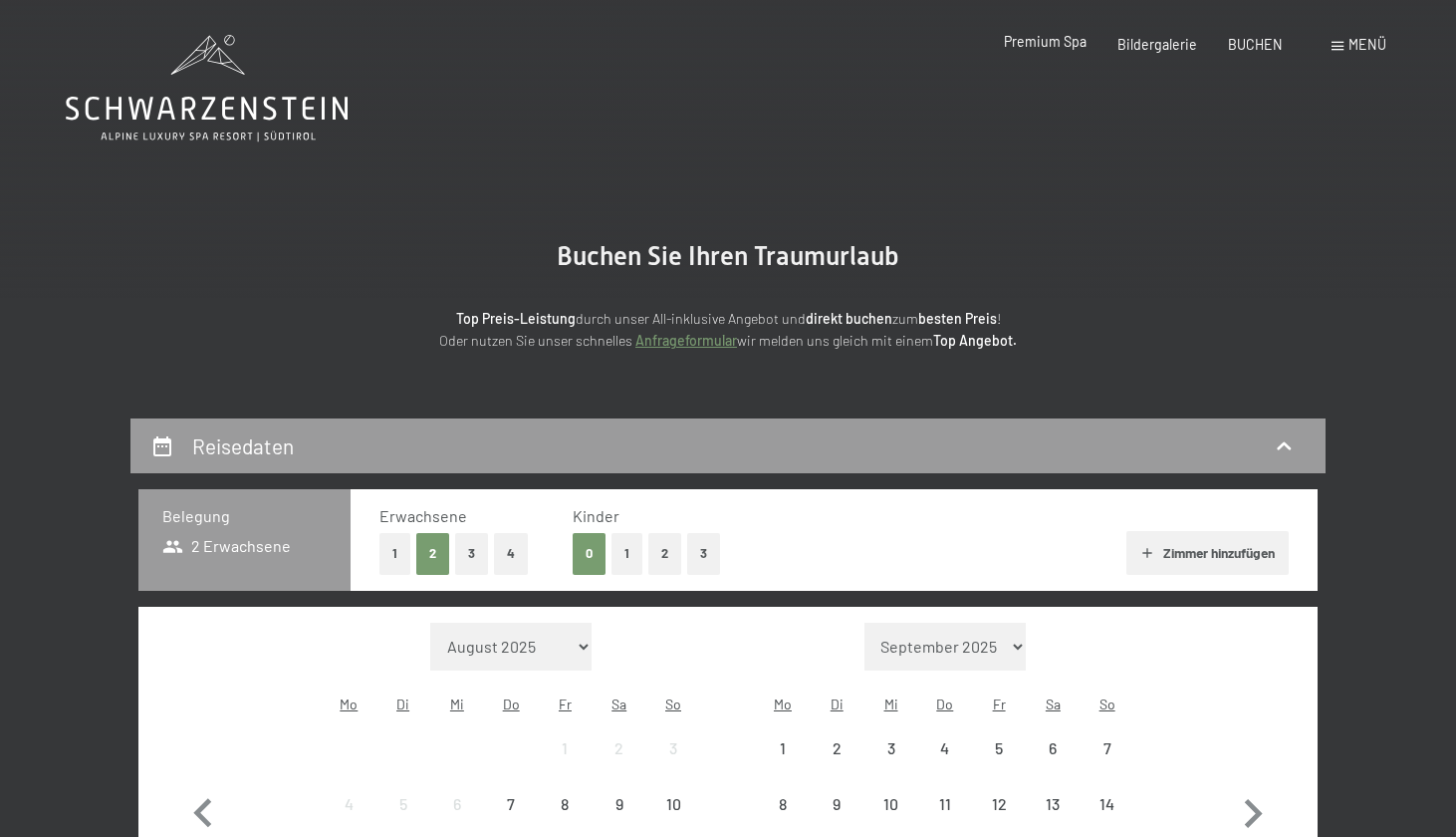 click on "Premium Spa" at bounding box center [1045, 41] 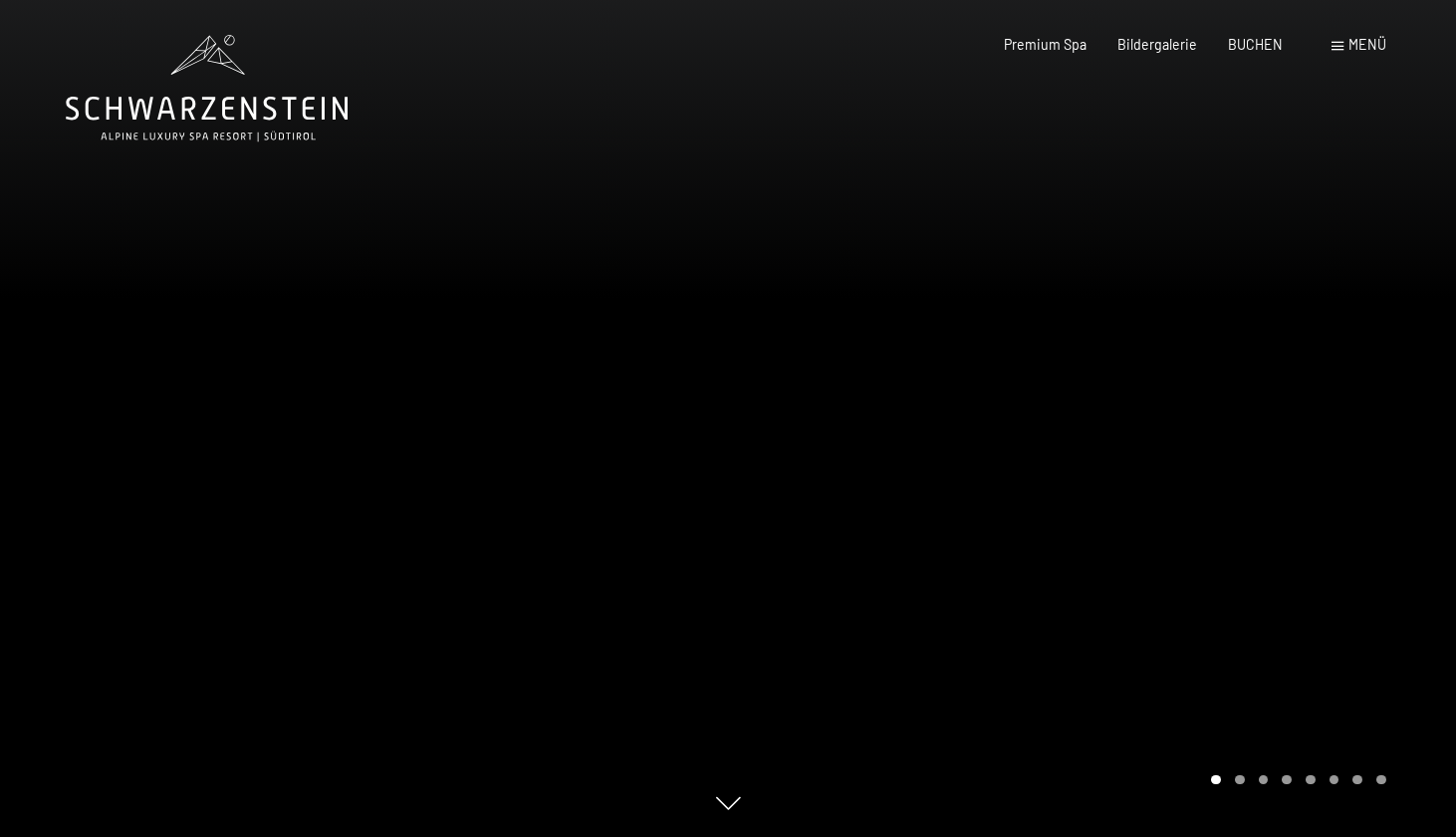 scroll, scrollTop: 0, scrollLeft: 0, axis: both 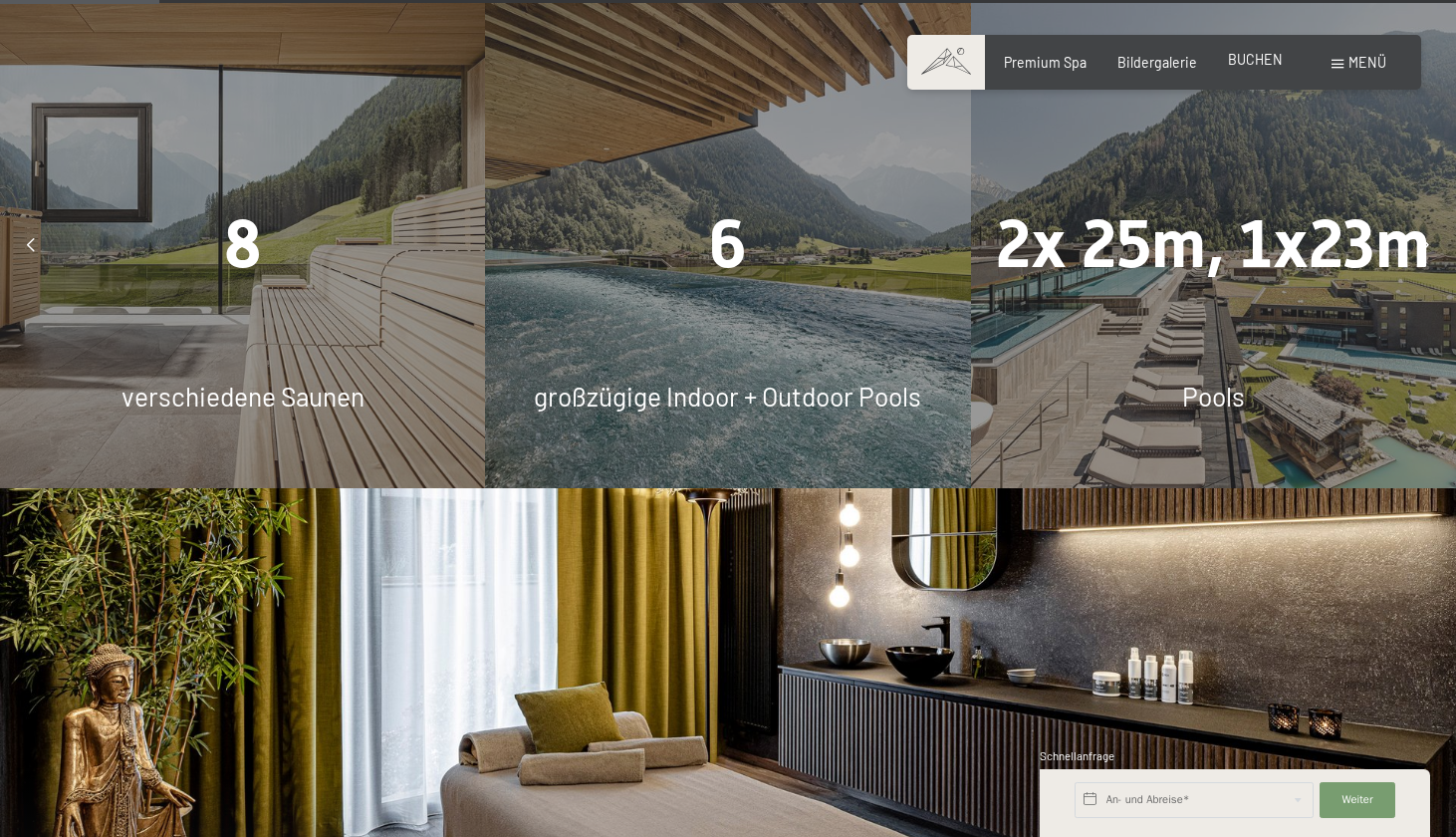 click on "BUCHEN" at bounding box center (1255, 59) 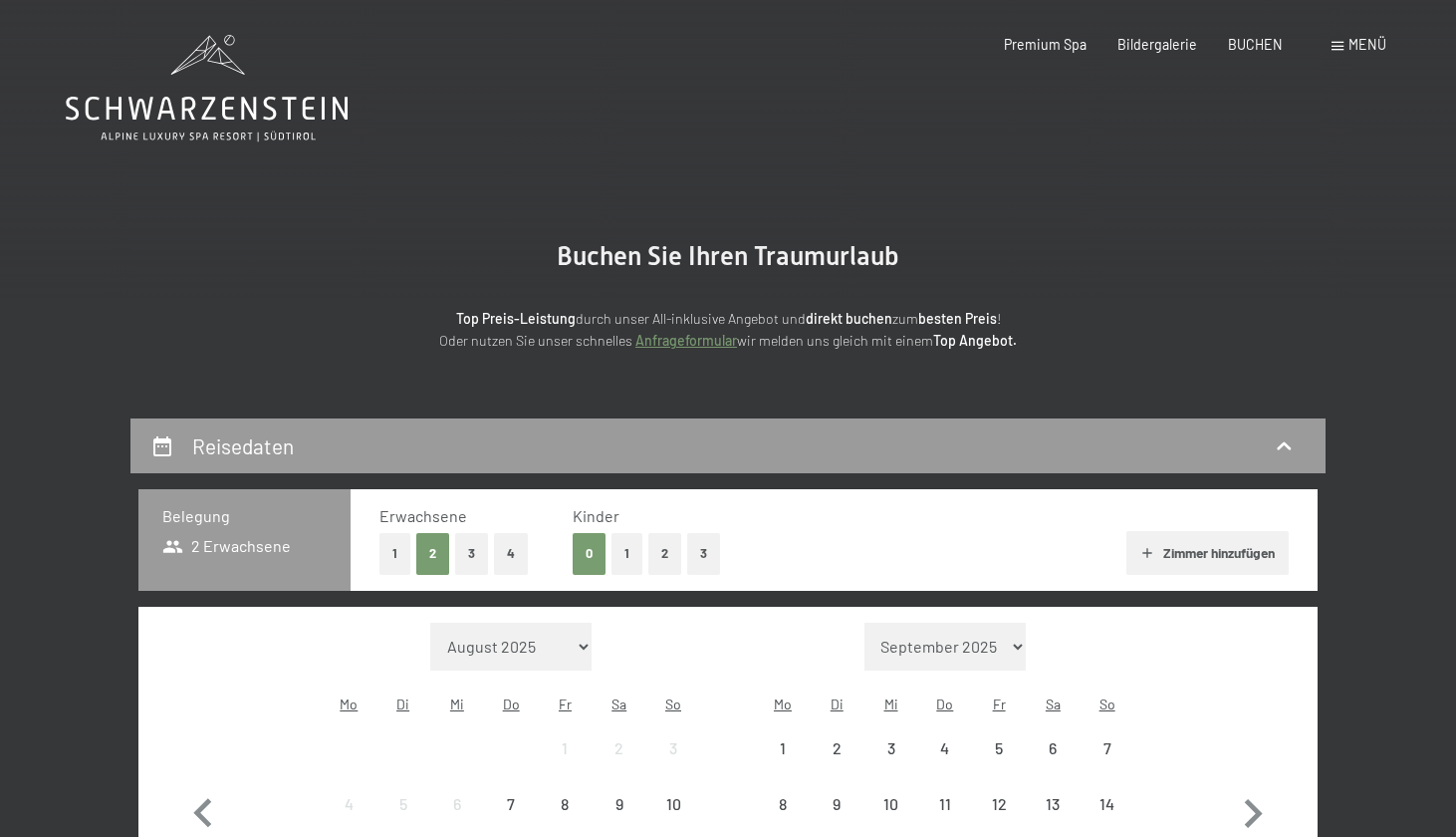 scroll, scrollTop: 0, scrollLeft: 0, axis: both 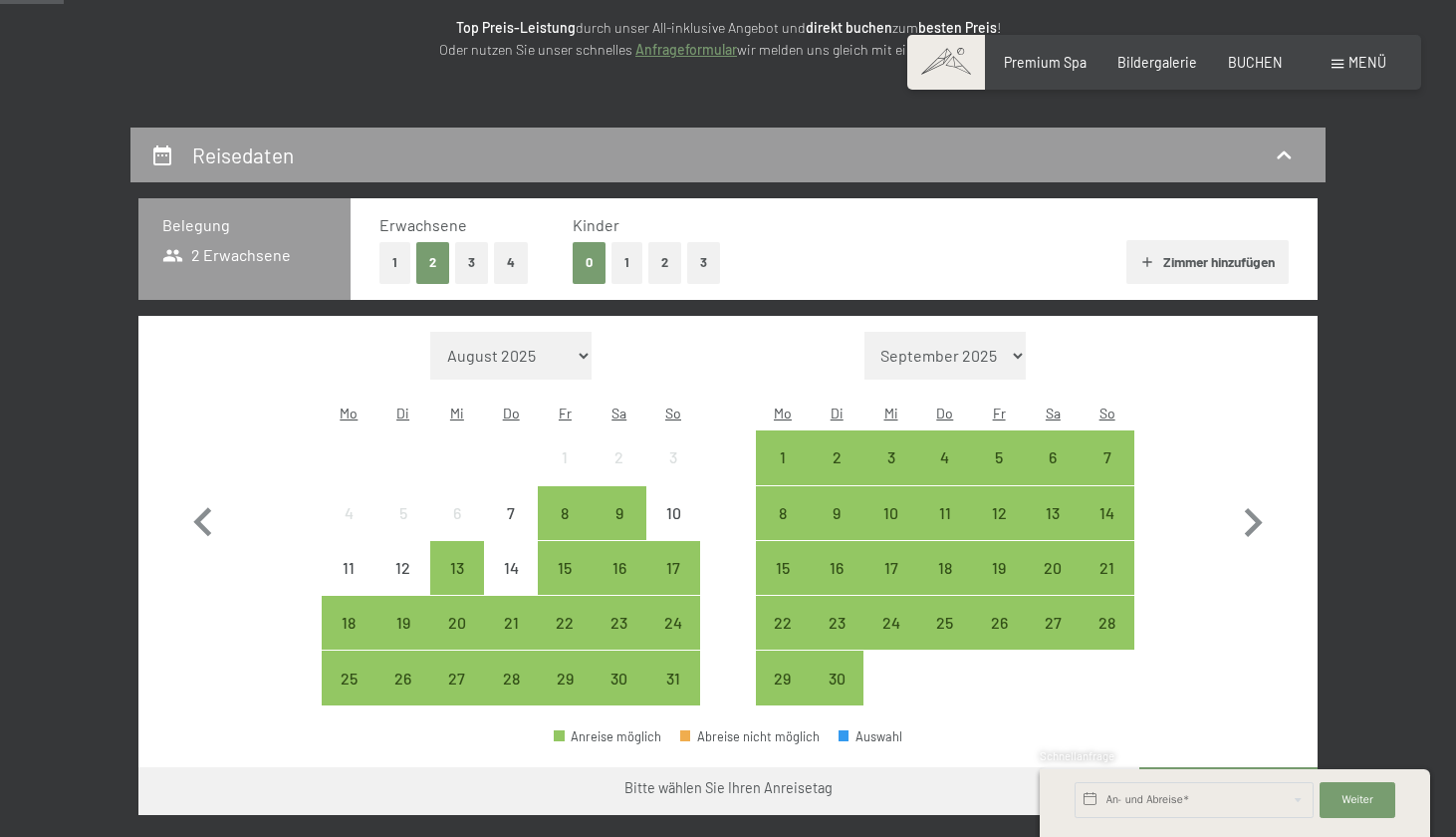 select on "2025-09-01" 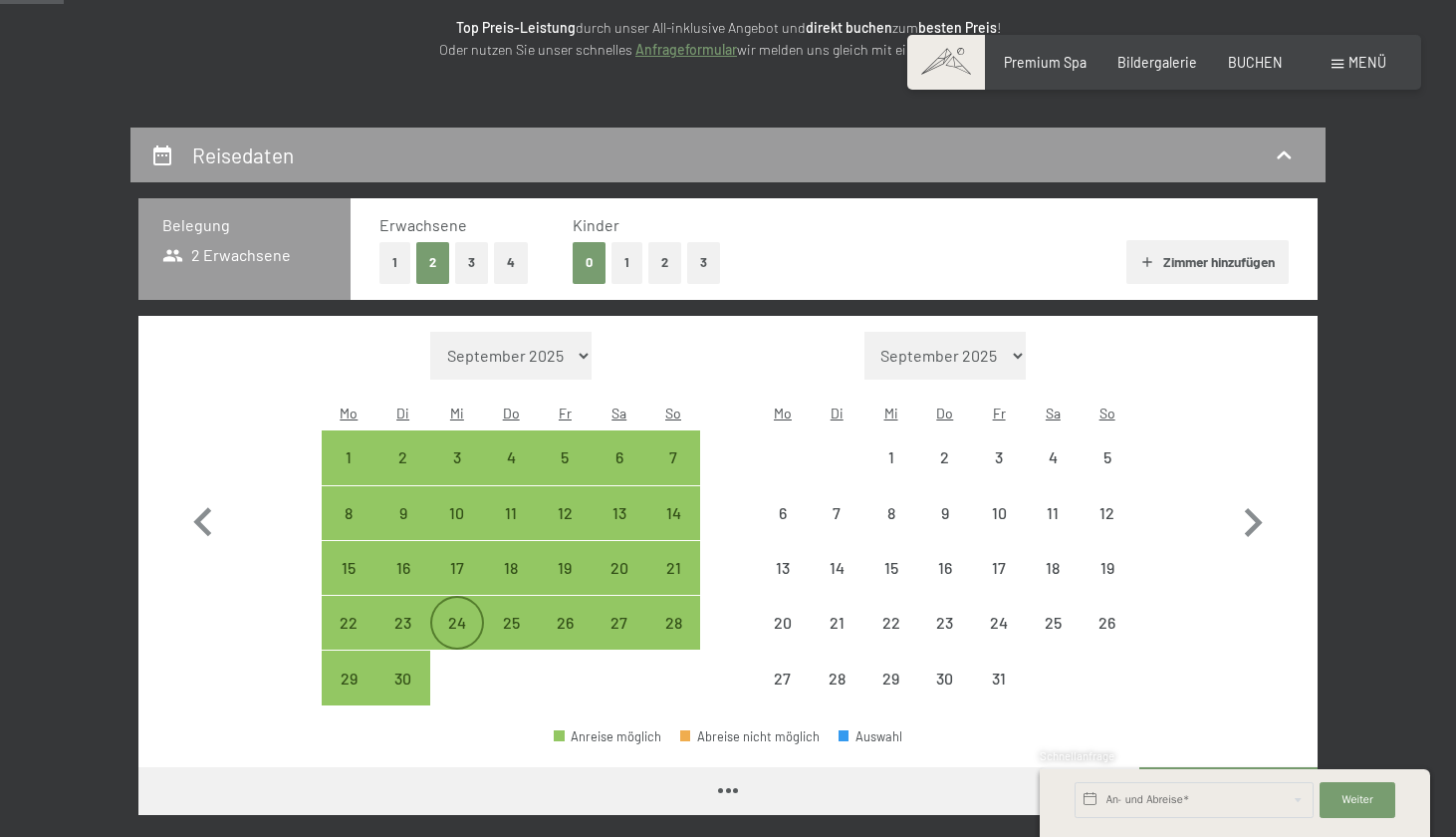 select on "2025-09-01" 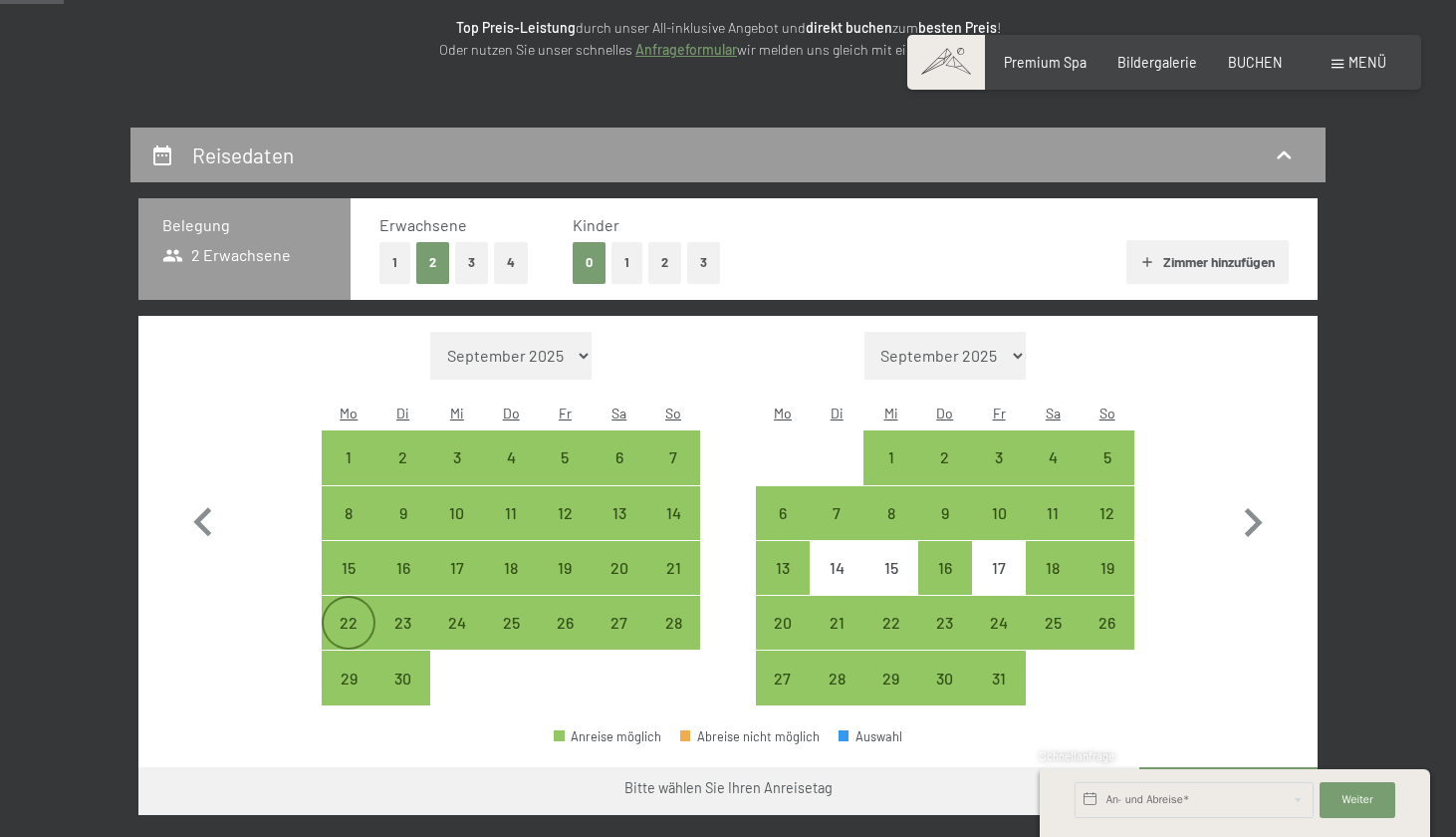click on "22" at bounding box center [349, 640] 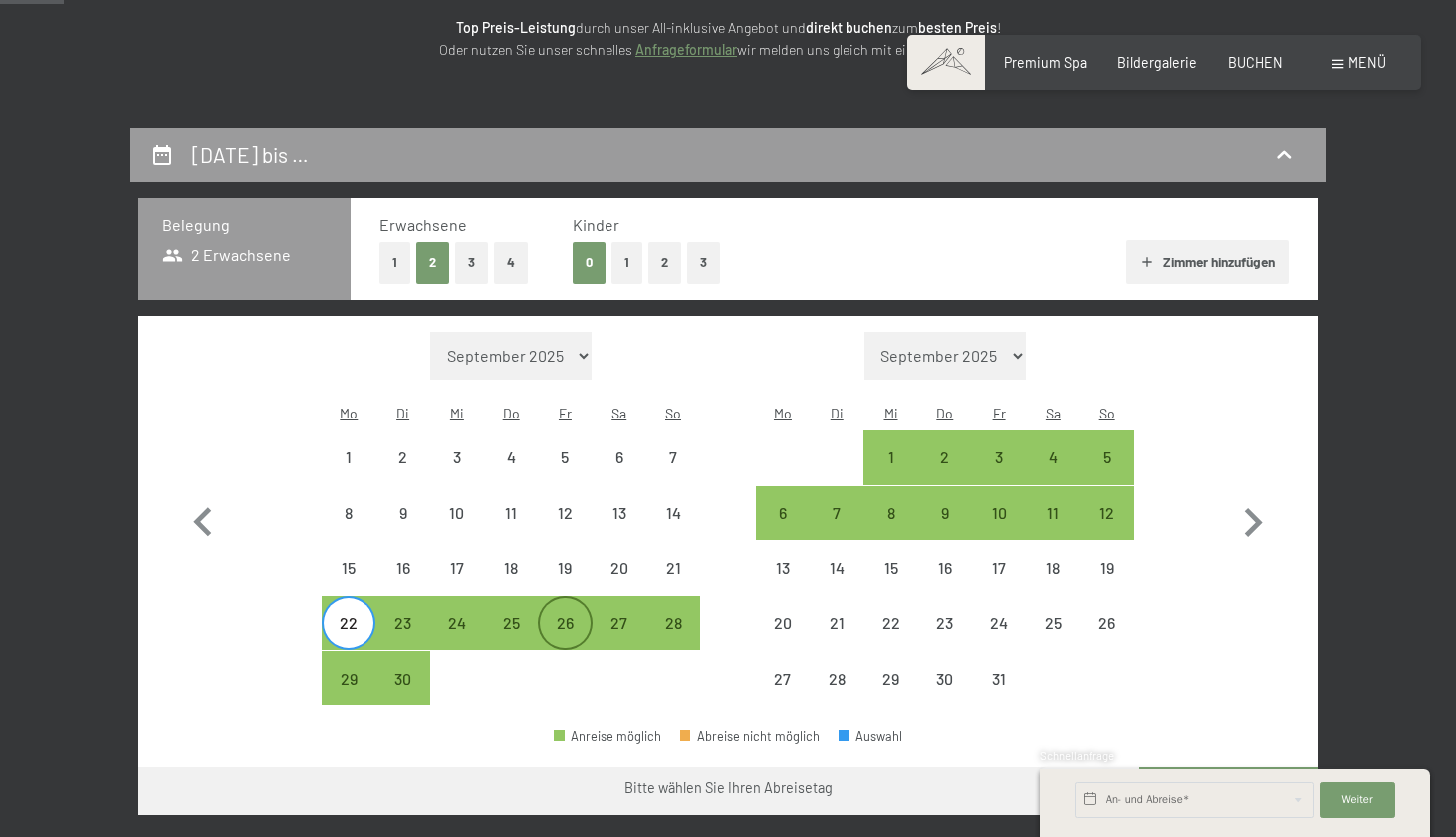 click on "26" at bounding box center (565, 640) 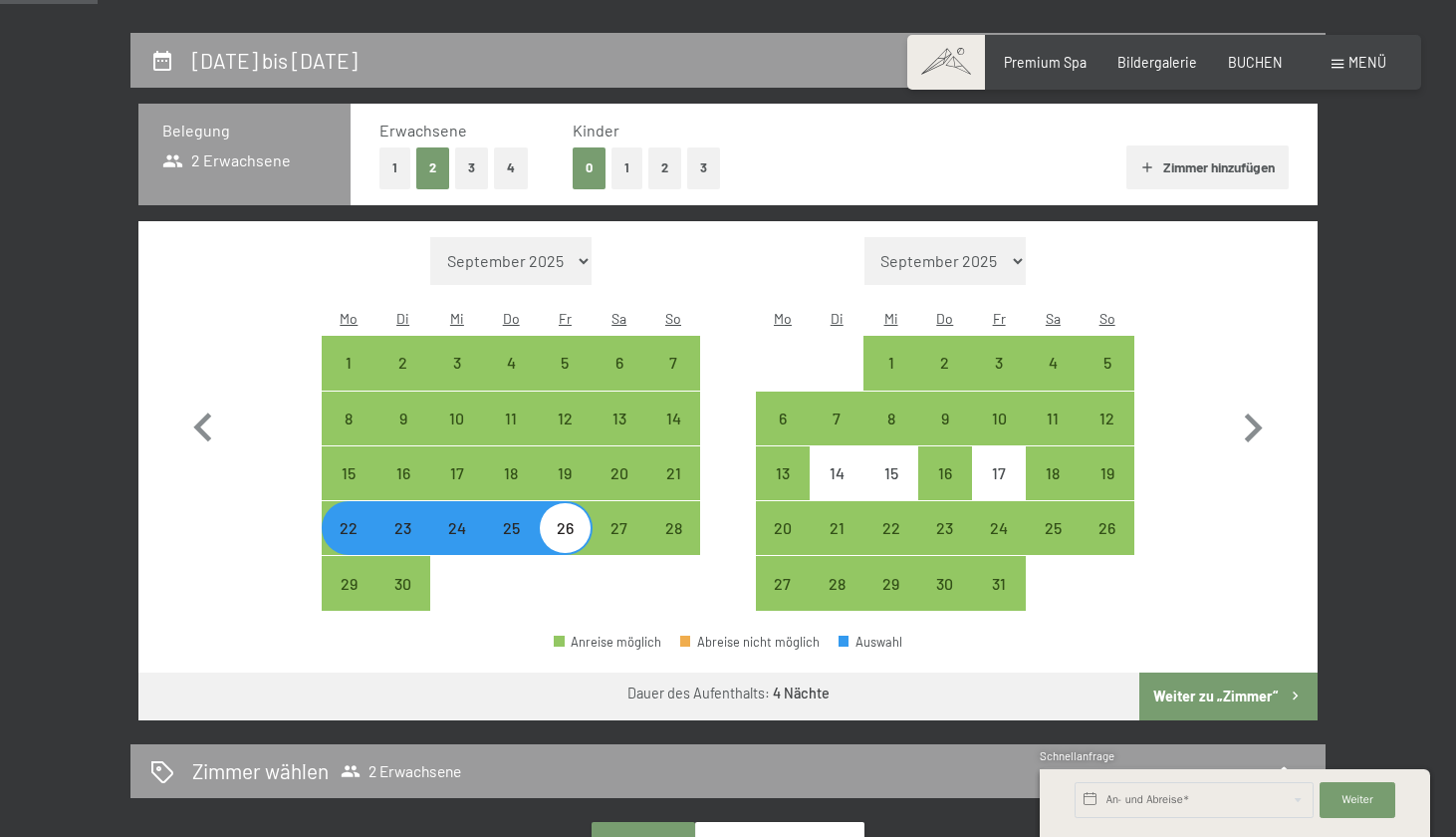 scroll, scrollTop: 389, scrollLeft: 0, axis: vertical 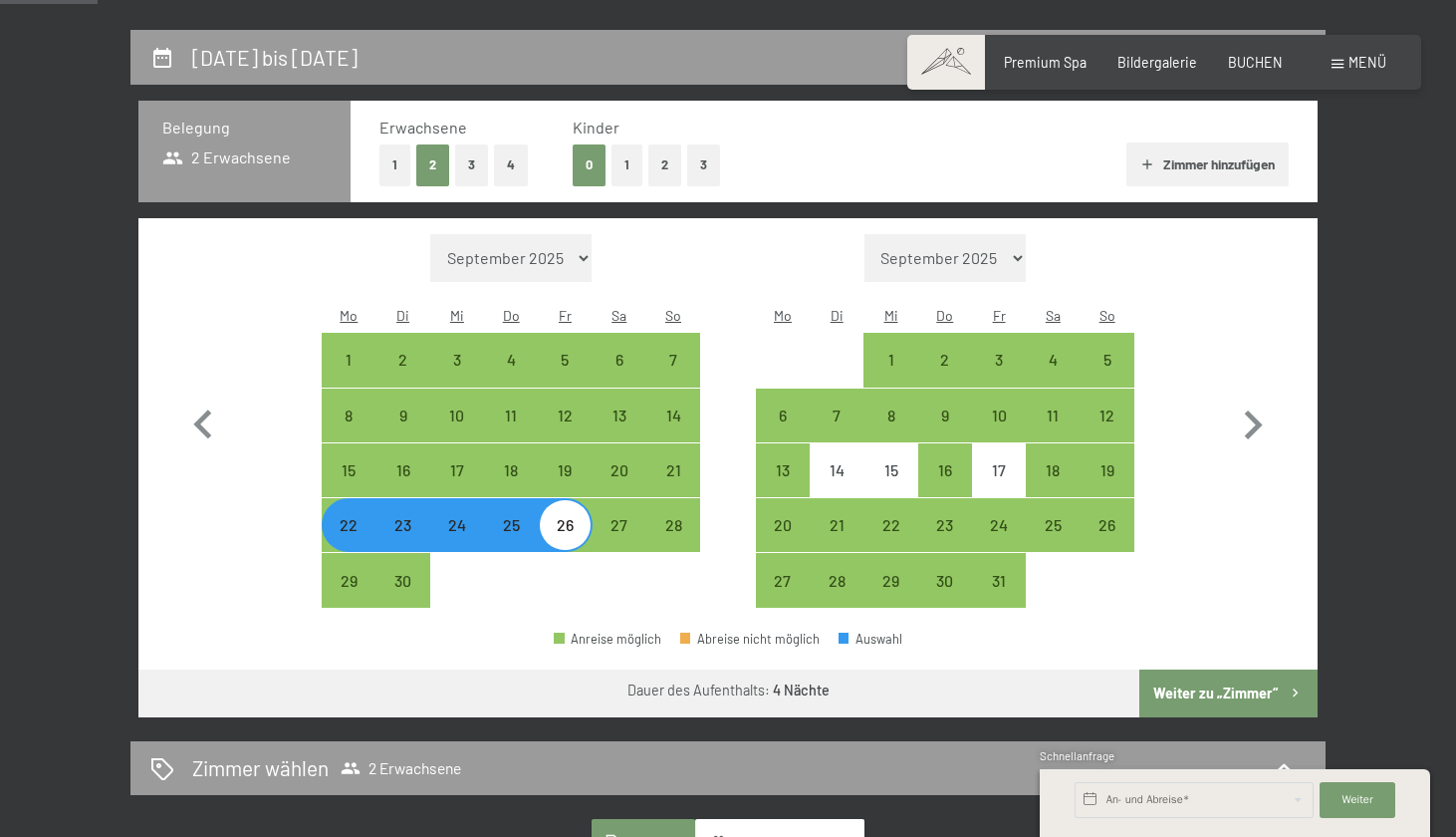 click on "Weiter zu „Zimmer“" at bounding box center [1228, 694] 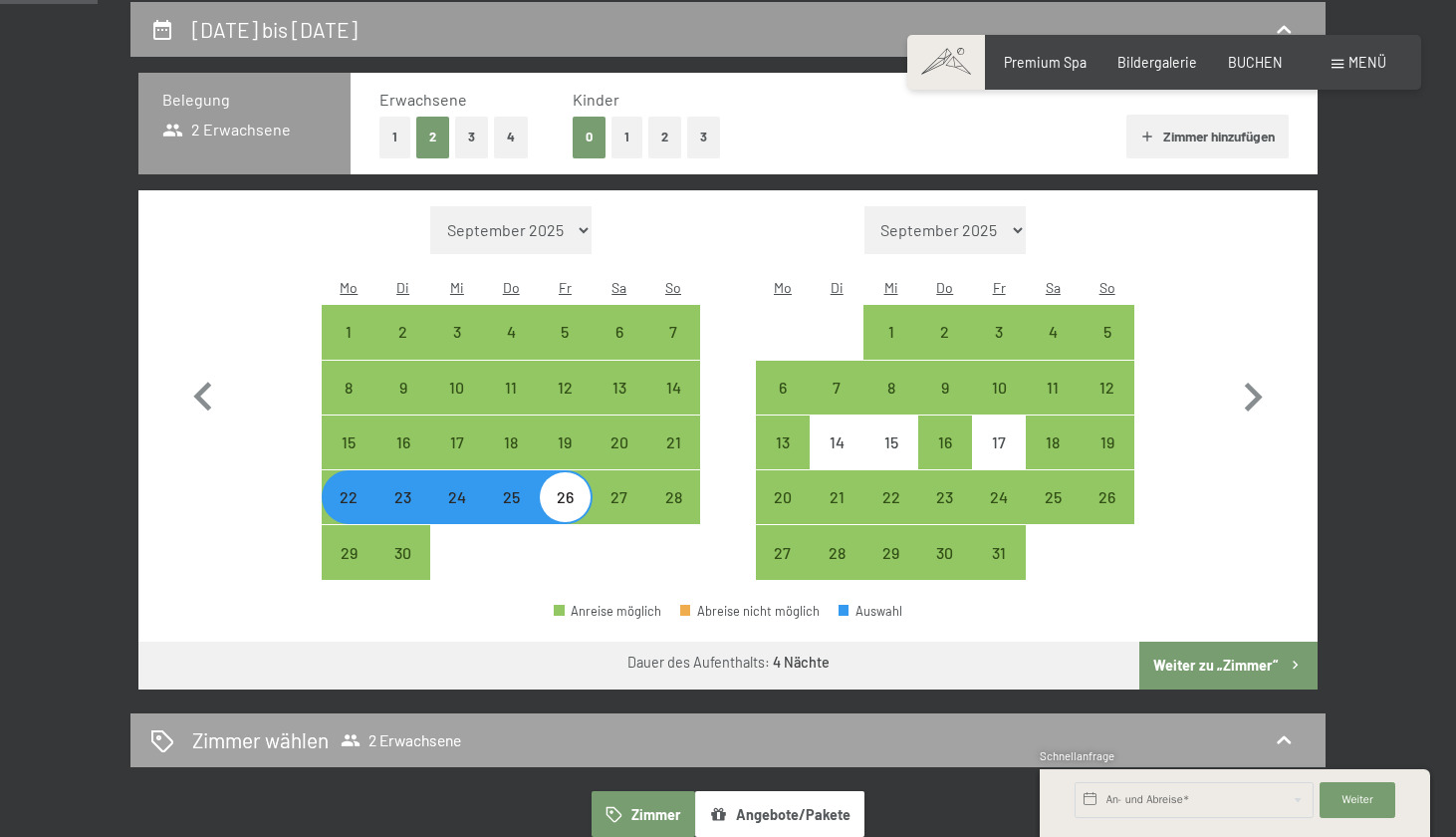 select on "2025-09-01" 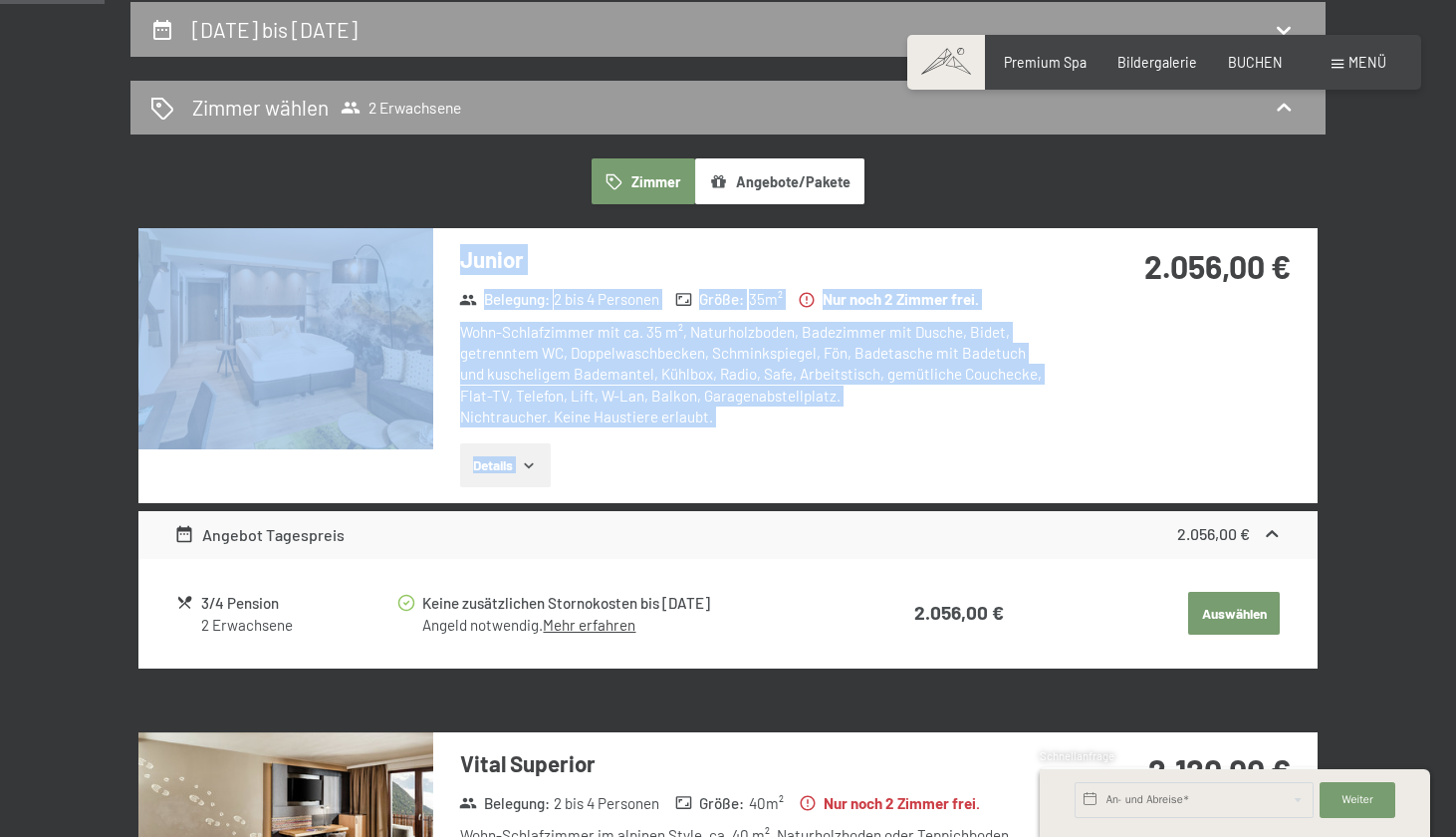 drag, startPoint x: 1125, startPoint y: 264, endPoint x: 1462, endPoint y: 272, distance: 337.09494 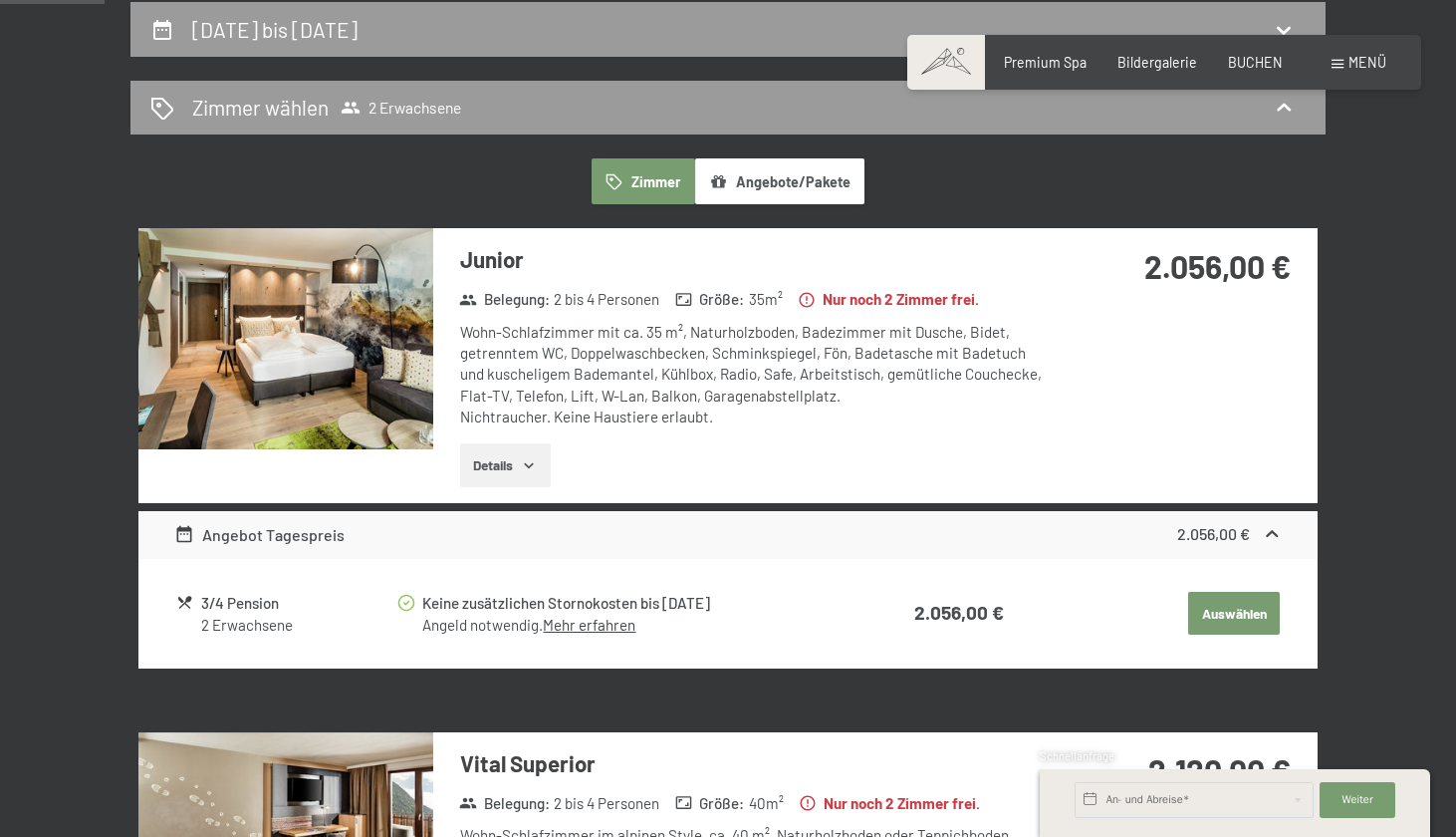 click on "Junior Belegung : 2 bis 4 Personen Größe : 35  m² Nur noch 2 Zimmer frei. Wohn-Schlafzimmer mit ca. 35 m², Naturholzboden, Badezimmer mit Dusche, Bidet, getrenntem WC, Doppelwaschbecken, Schminkspiegel, Fön, Badetasche mit Badetuch und kuscheligem Bademantel, Kühlbox, Radio, Safe, Arbeitstisch, gemütliche Couchecke, Flat-TV, Telefon, Lift, W-Lan, Balkon, Garagenabstellplatz. Nichtraucher. Keine Haustiere erlaubt. Details 2.056,00 €" at bounding box center [728, 365] 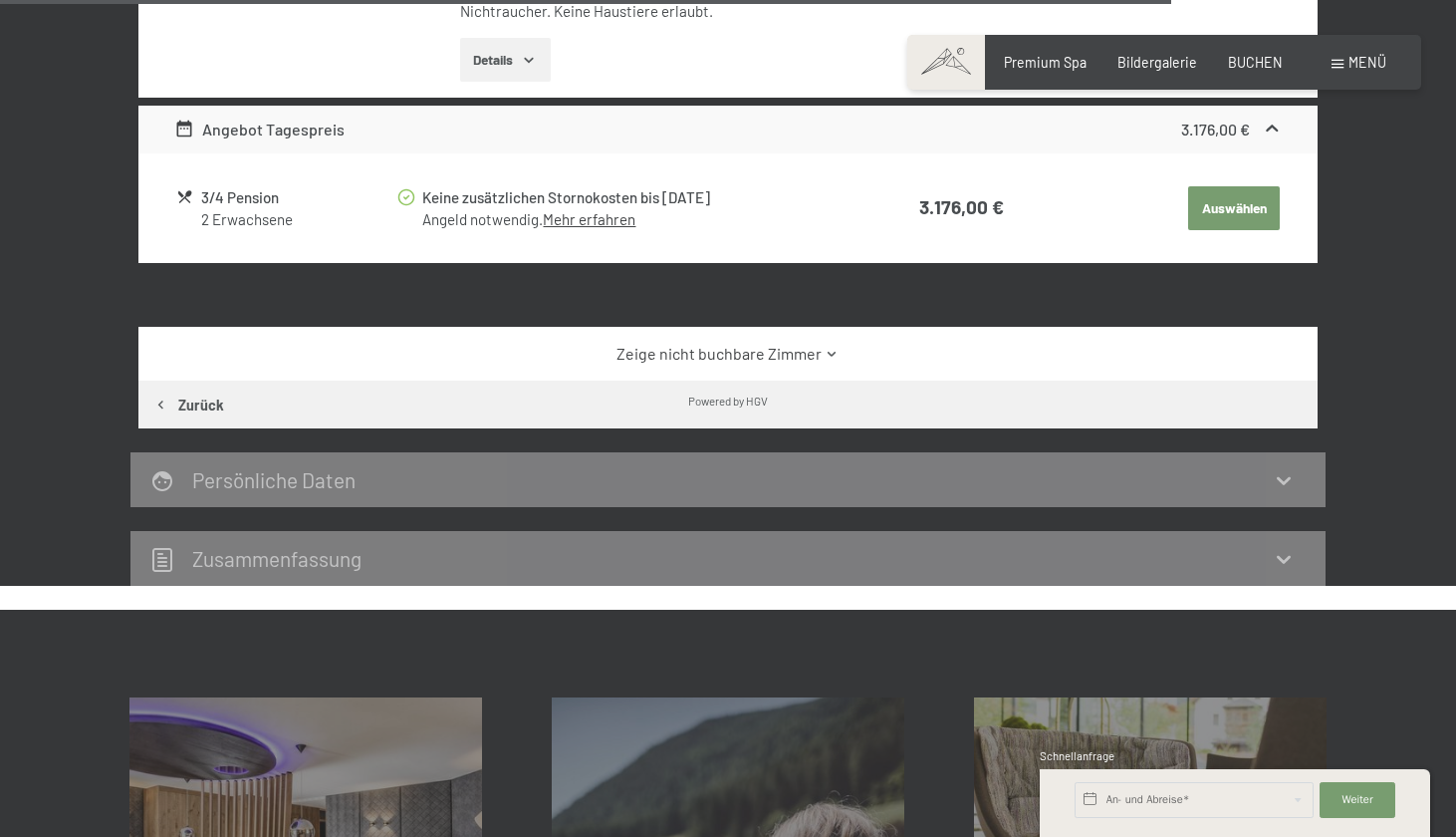 scroll, scrollTop: 4186, scrollLeft: 0, axis: vertical 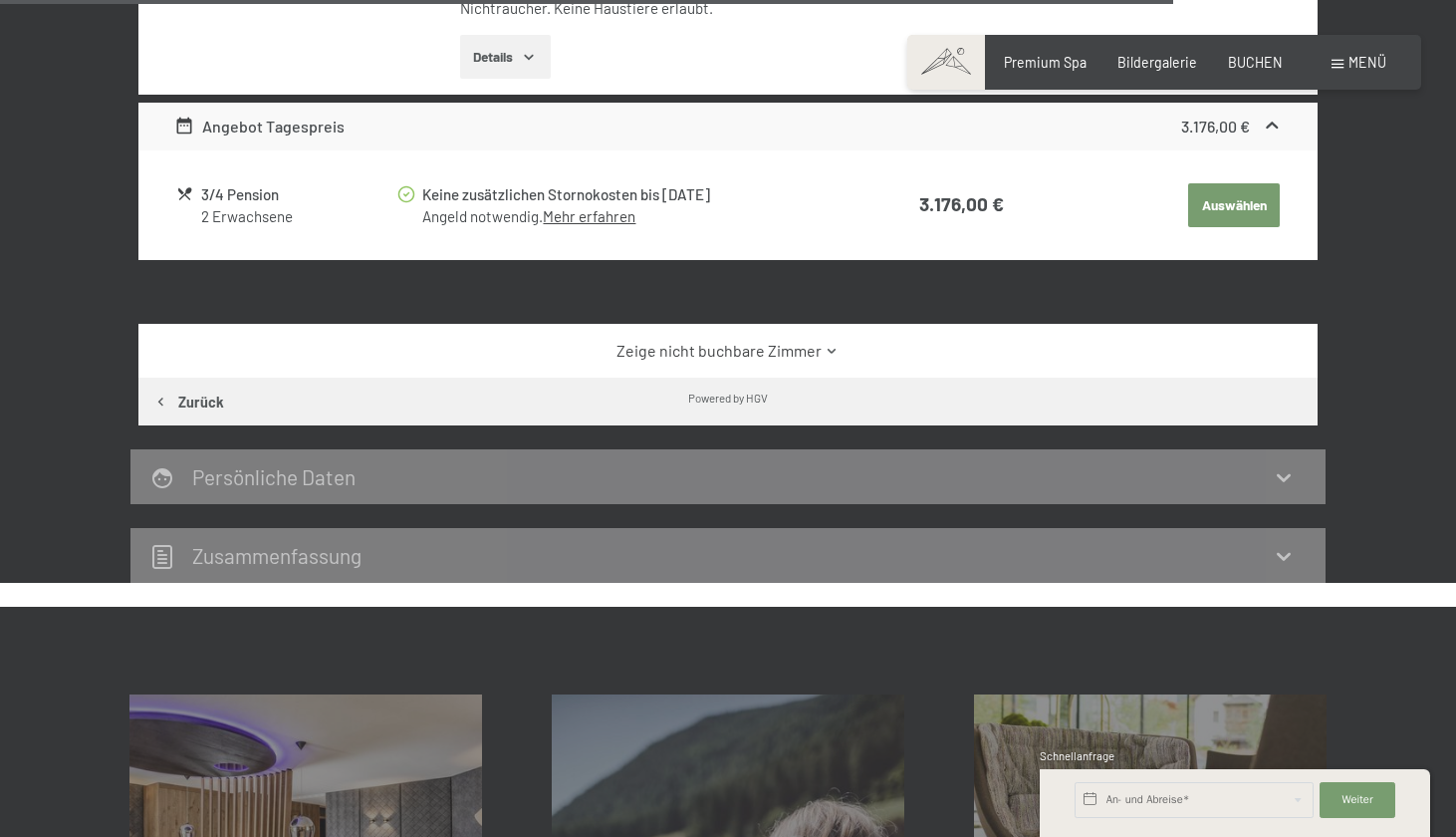 click on "Zeige nicht buchbare Zimmer" at bounding box center (728, 351) 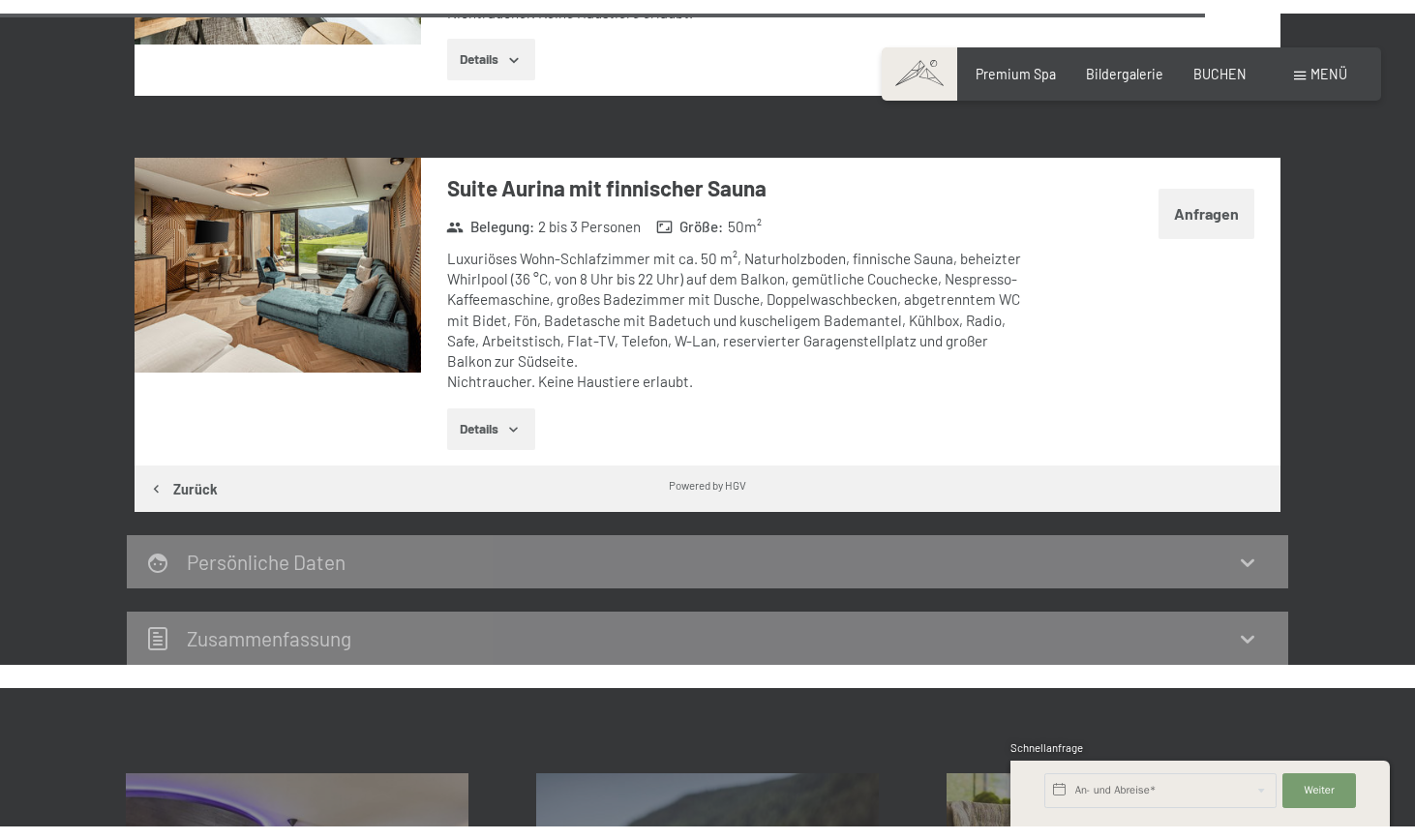 scroll, scrollTop: 6005, scrollLeft: 0, axis: vertical 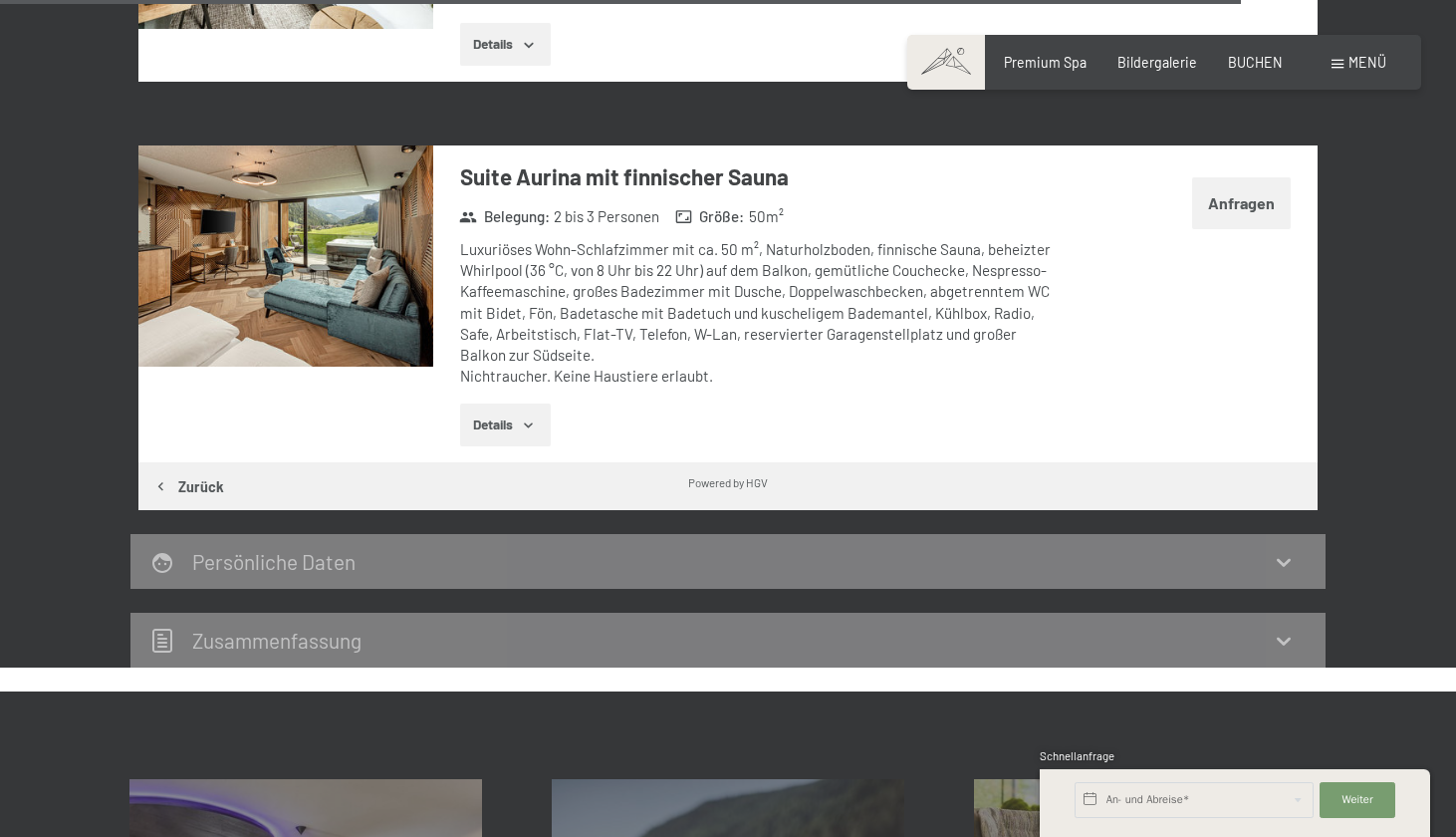 click on "Persönliche Daten" at bounding box center (274, 561) 